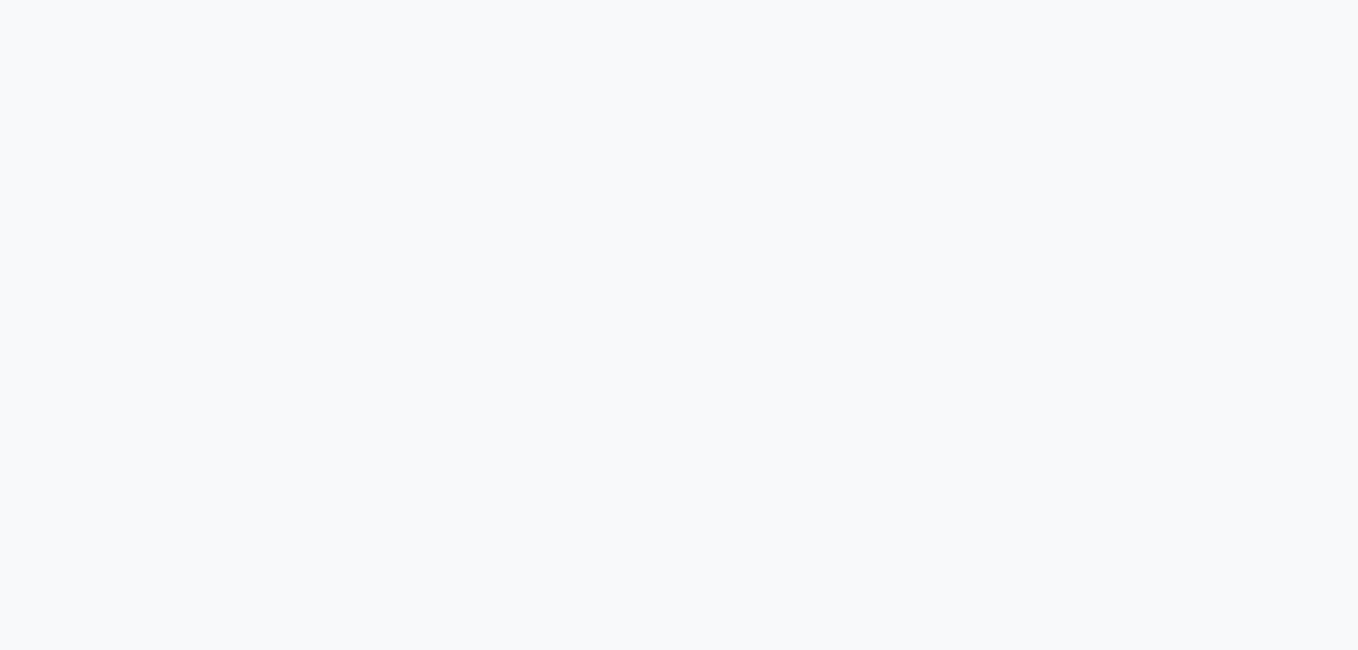 scroll, scrollTop: 0, scrollLeft: 0, axis: both 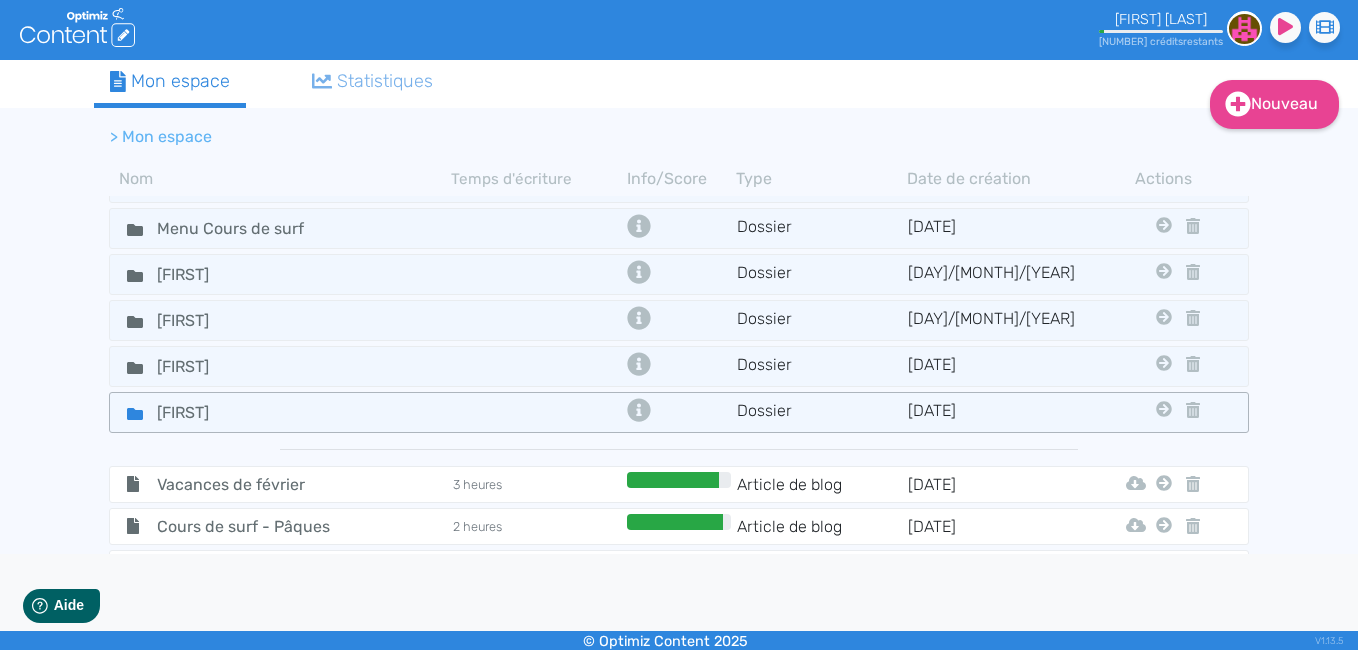 click on "[FIRST]" 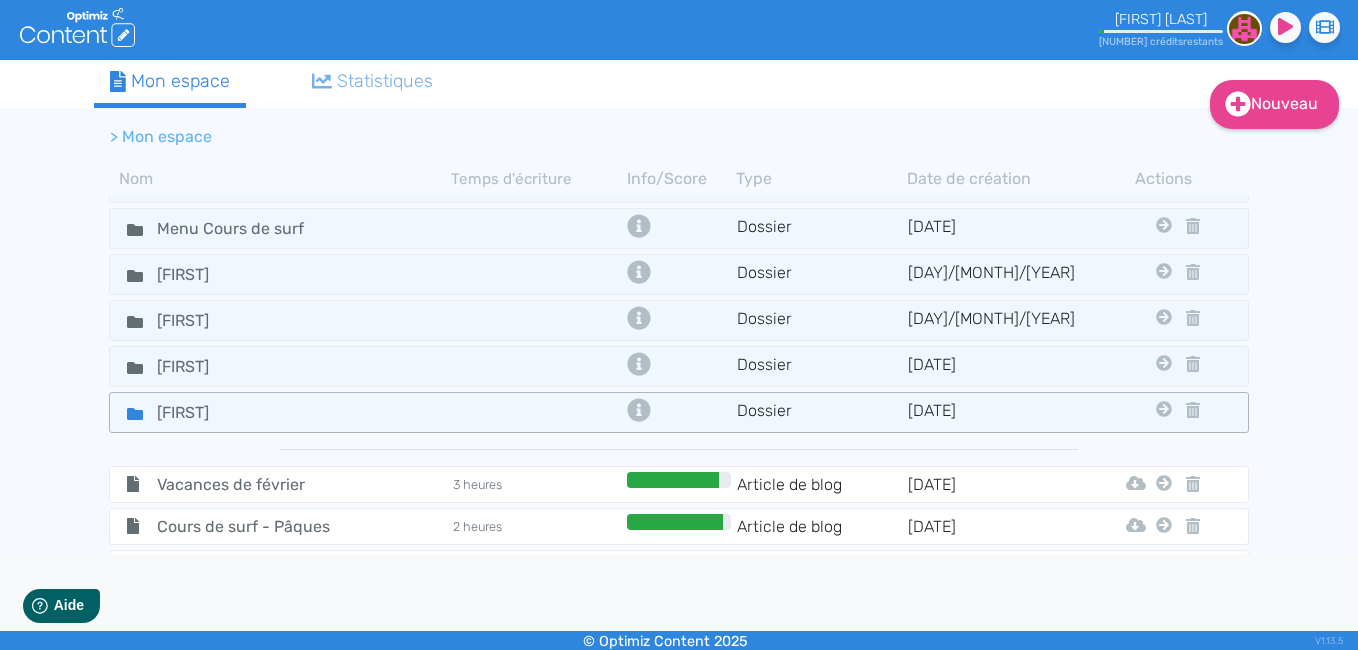 click 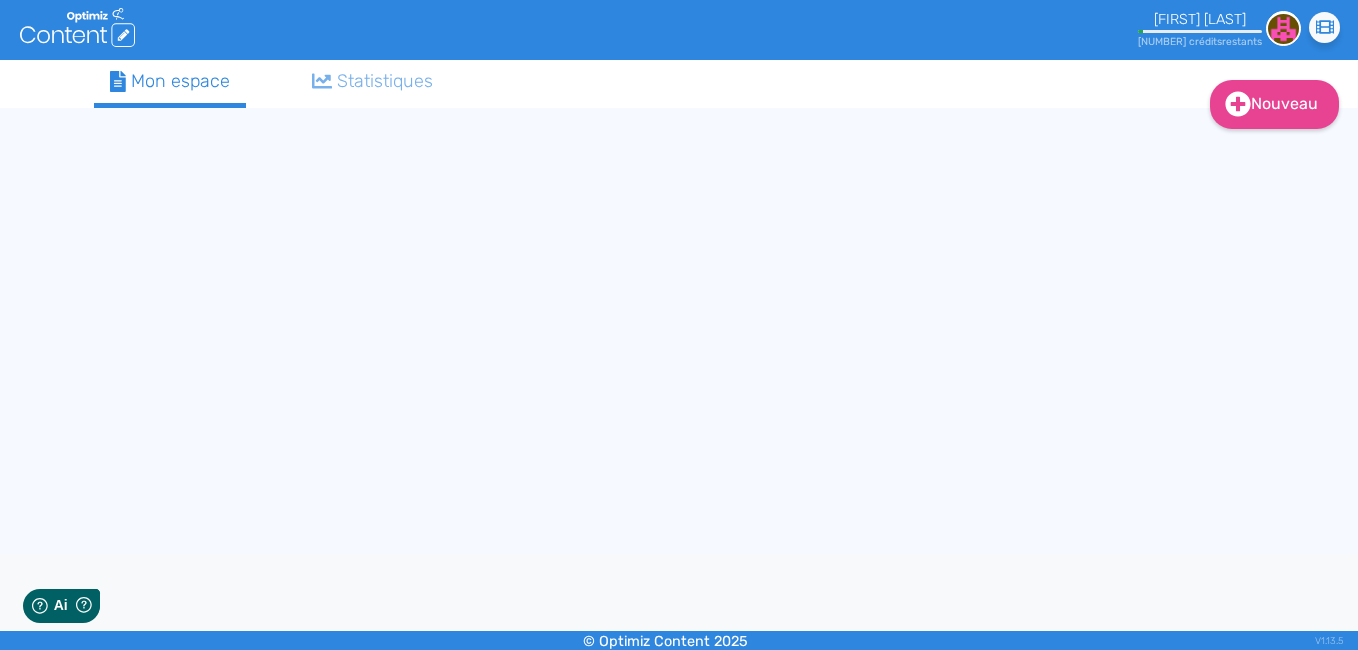scroll, scrollTop: 0, scrollLeft: 0, axis: both 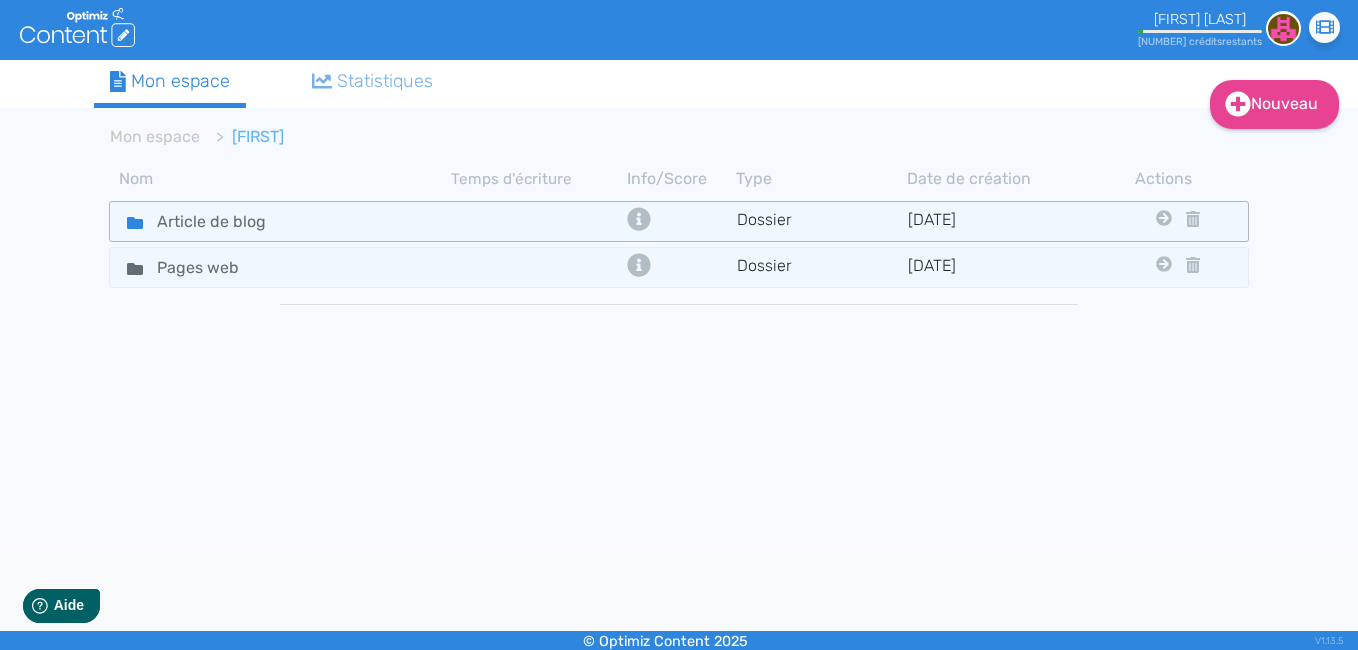 click 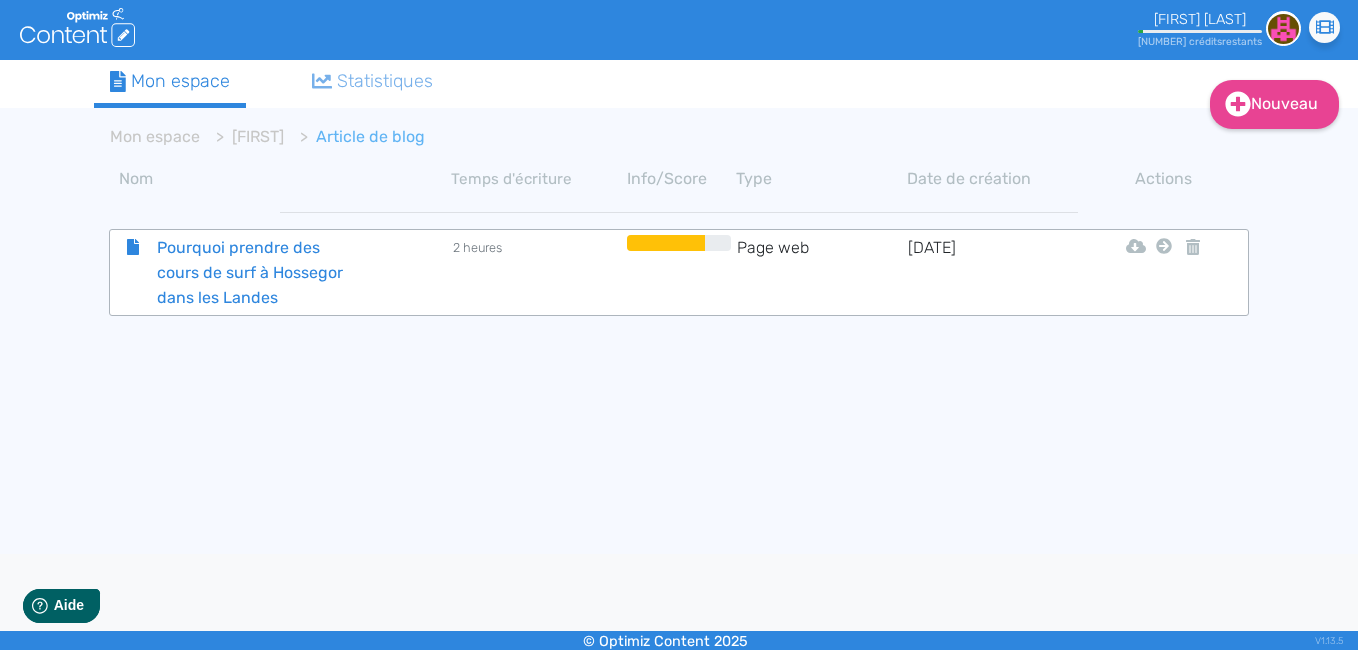click on "Pourquoi prendre des cours de surf à Hossegor dans les Landes" 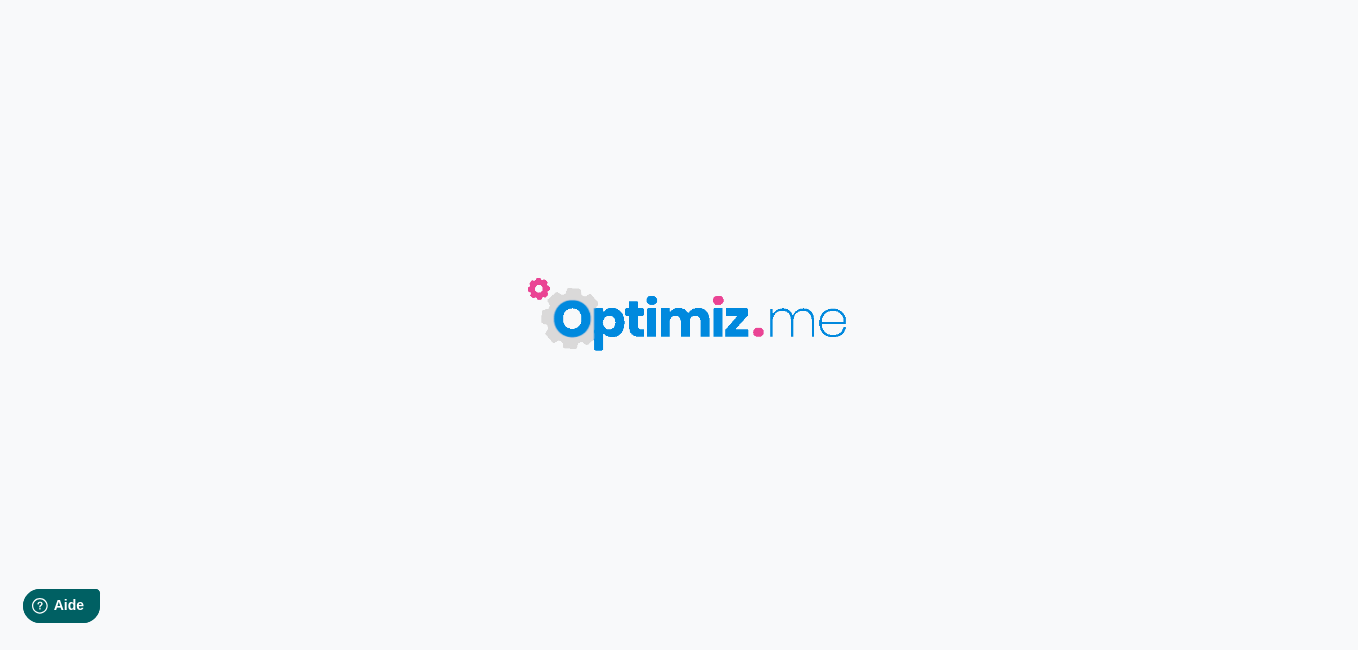 type on "Pourquoi prendre des cours de surf à Hossegor dans les Landes" 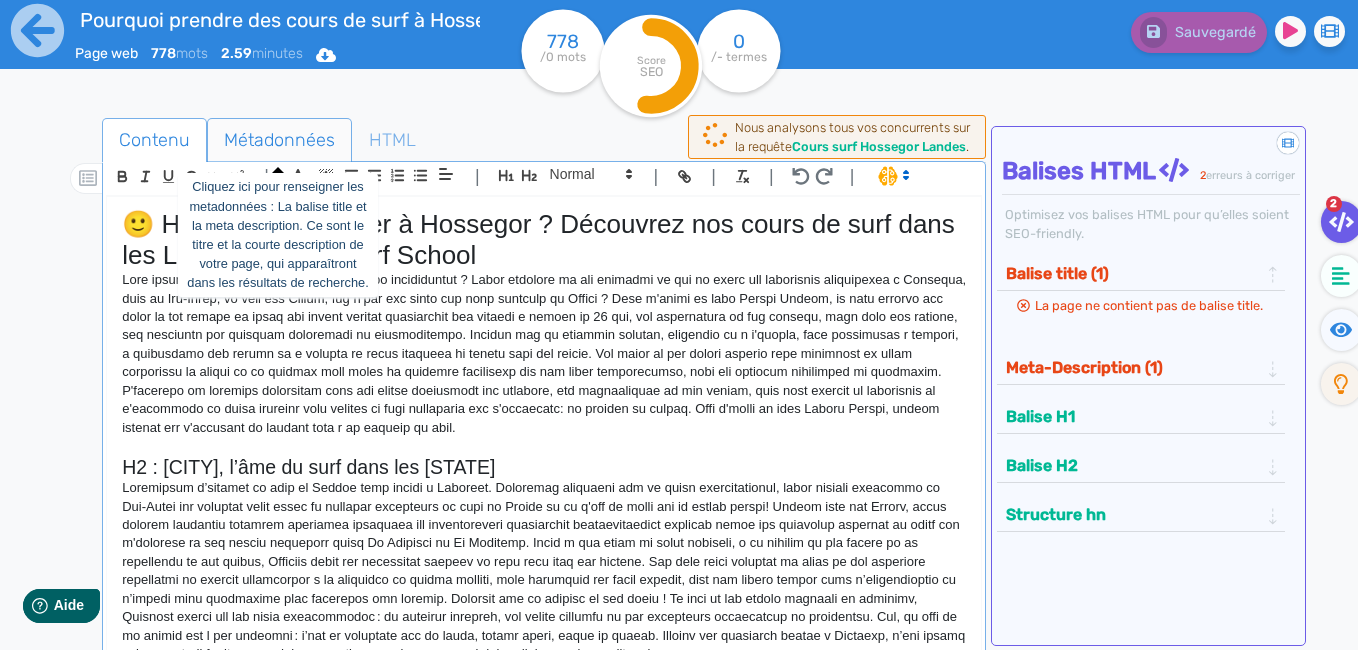 click on "Métadonnées" at bounding box center [279, 140] 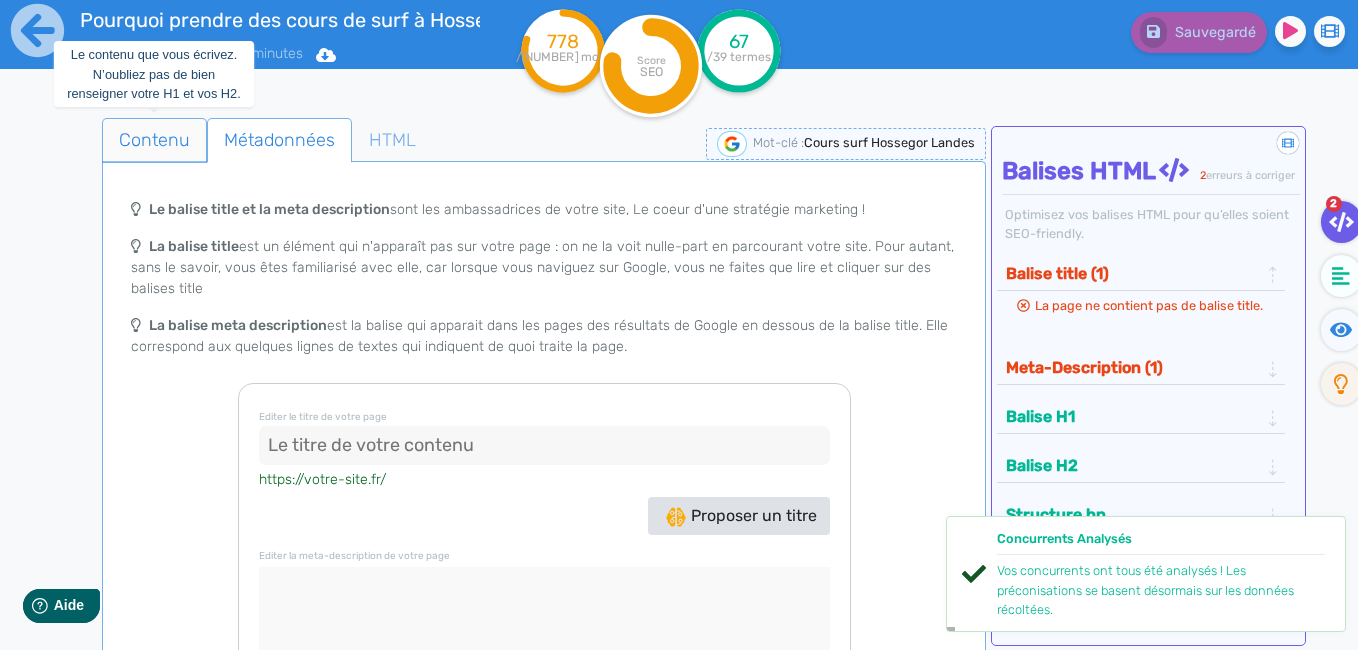 click on "Contenu" 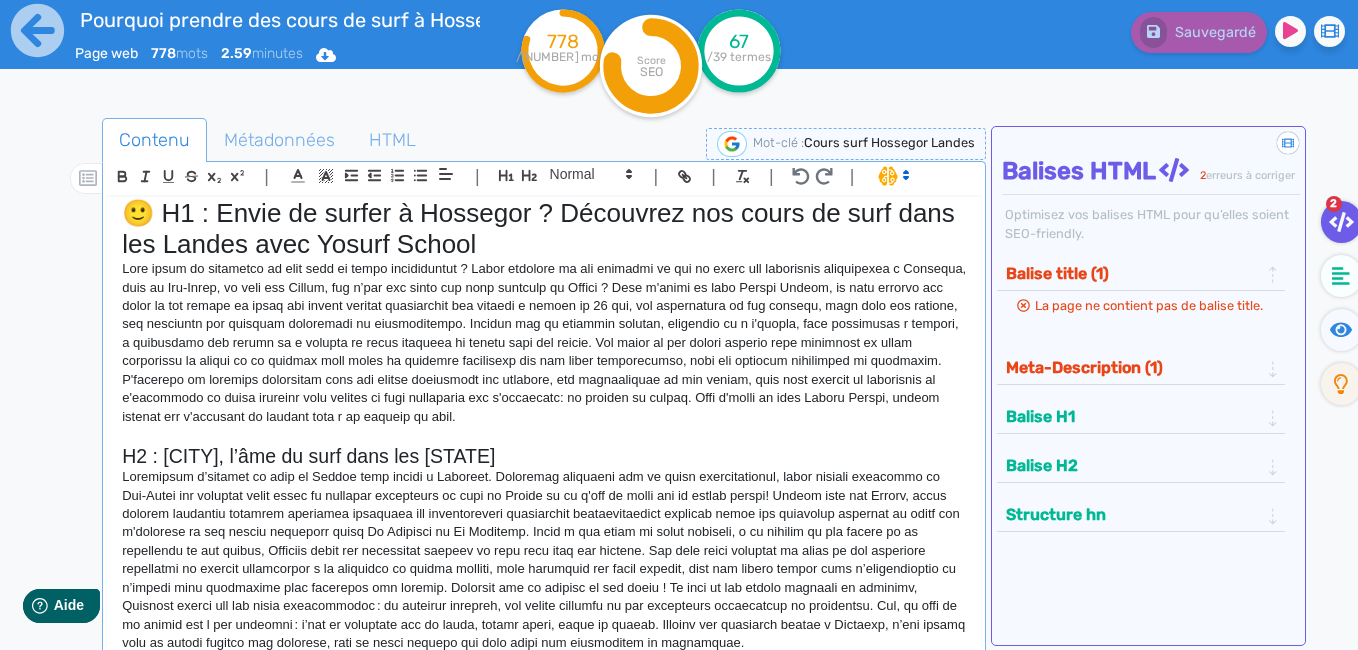 scroll, scrollTop: 0, scrollLeft: 0, axis: both 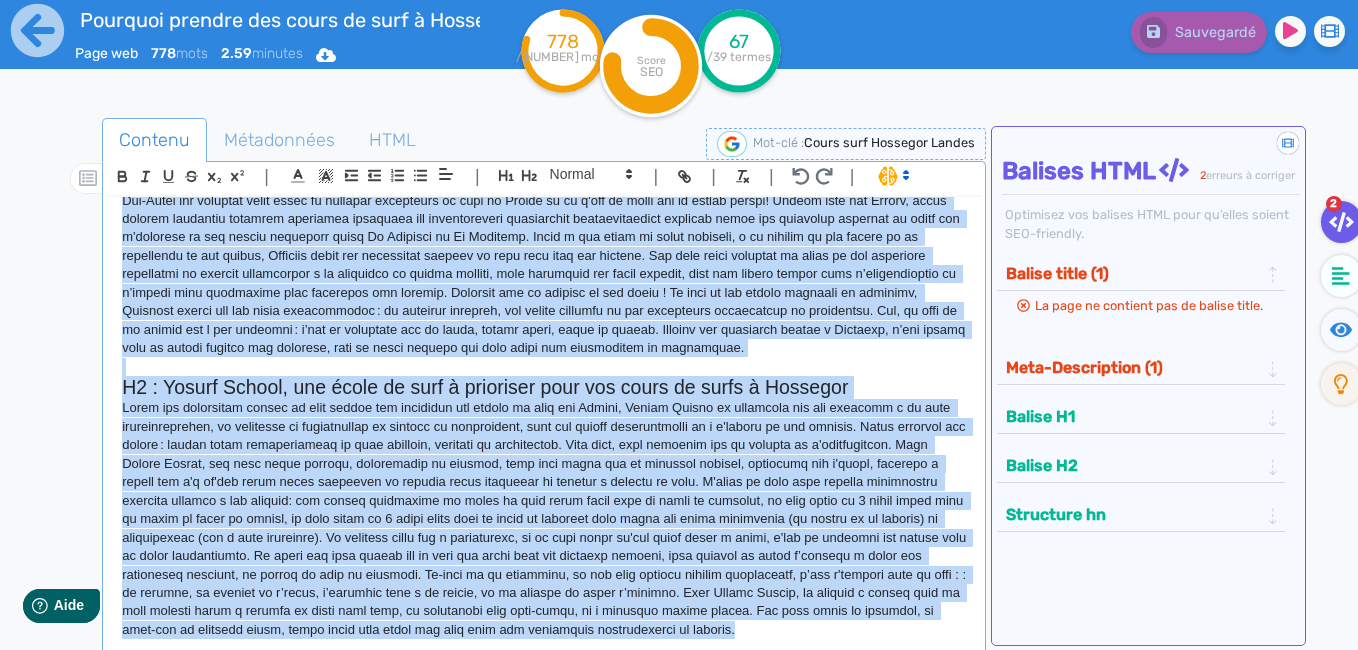 drag, startPoint x: 163, startPoint y: 219, endPoint x: 302, endPoint y: 630, distance: 433.86865 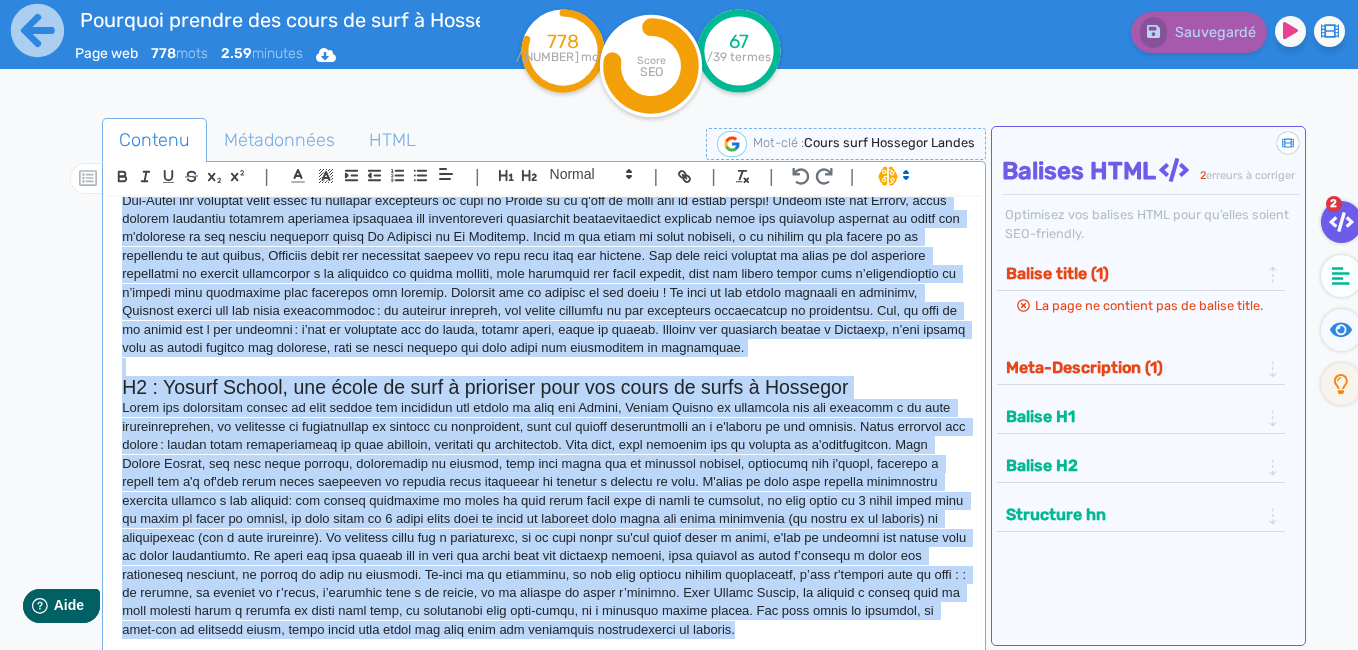 click on "🙂 H1 : Envie de surfer à Hossegor ? Découvrez nos cours de surf dans les Landes avec Yosurf School H2 : Hossegor, l’âme du surf dans les Landes H2 : Yosurf School, une école de surf à prioriser pour vos cours de surfs à Hossegor" 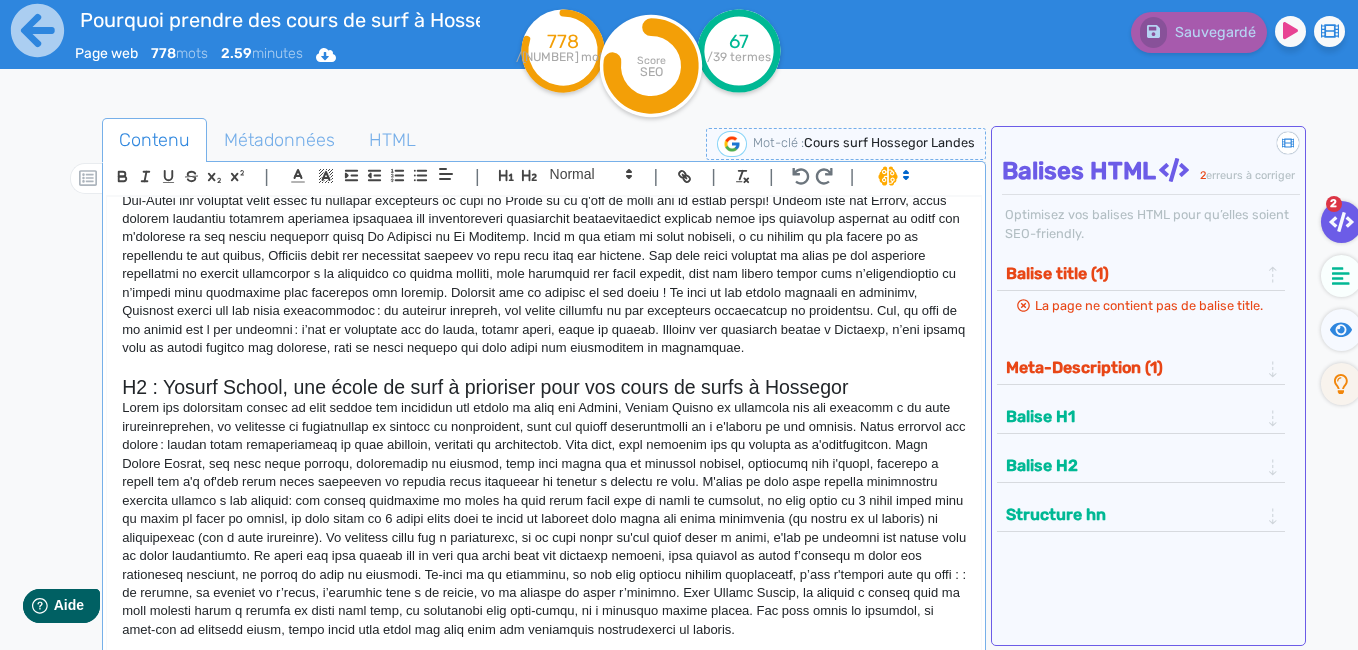 type 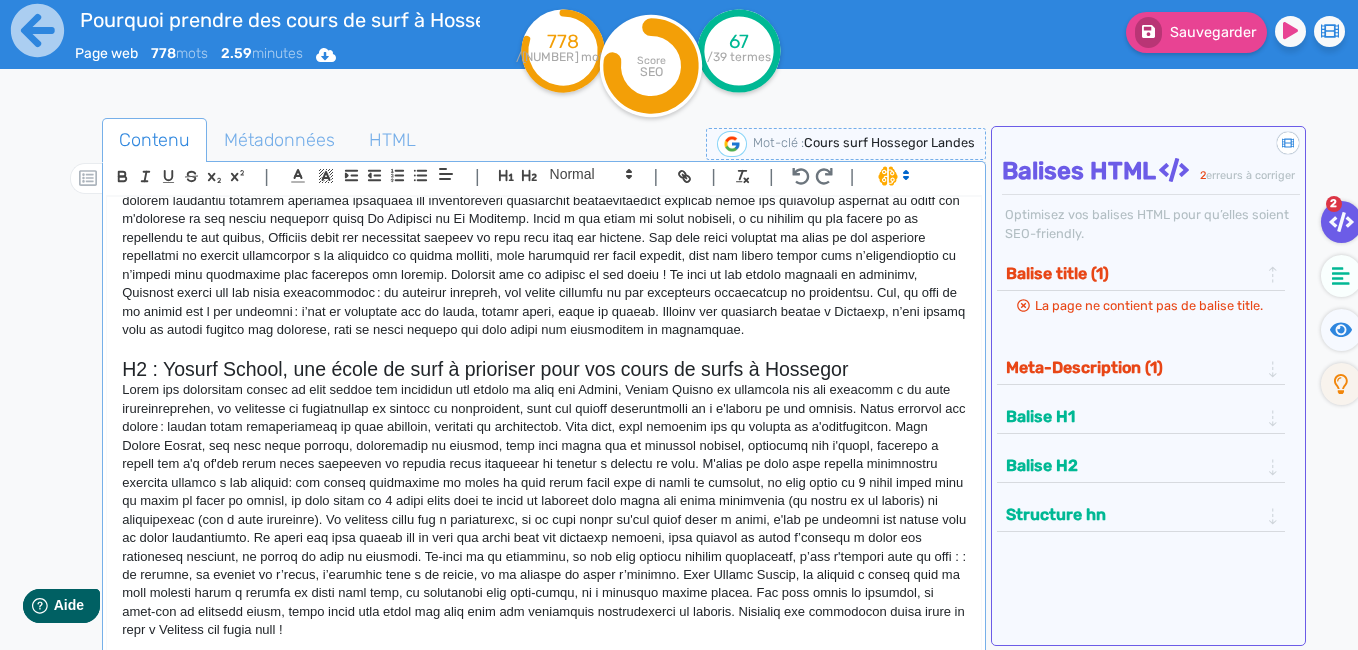 scroll, scrollTop: 0, scrollLeft: 0, axis: both 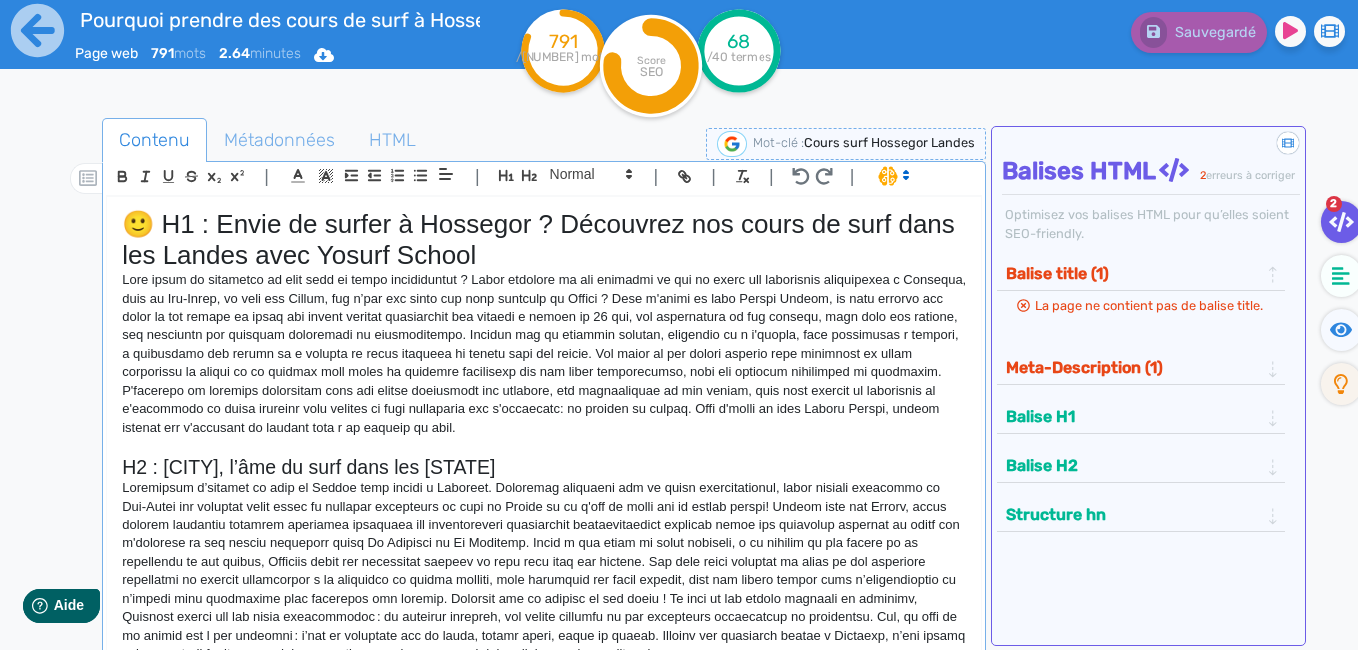 click 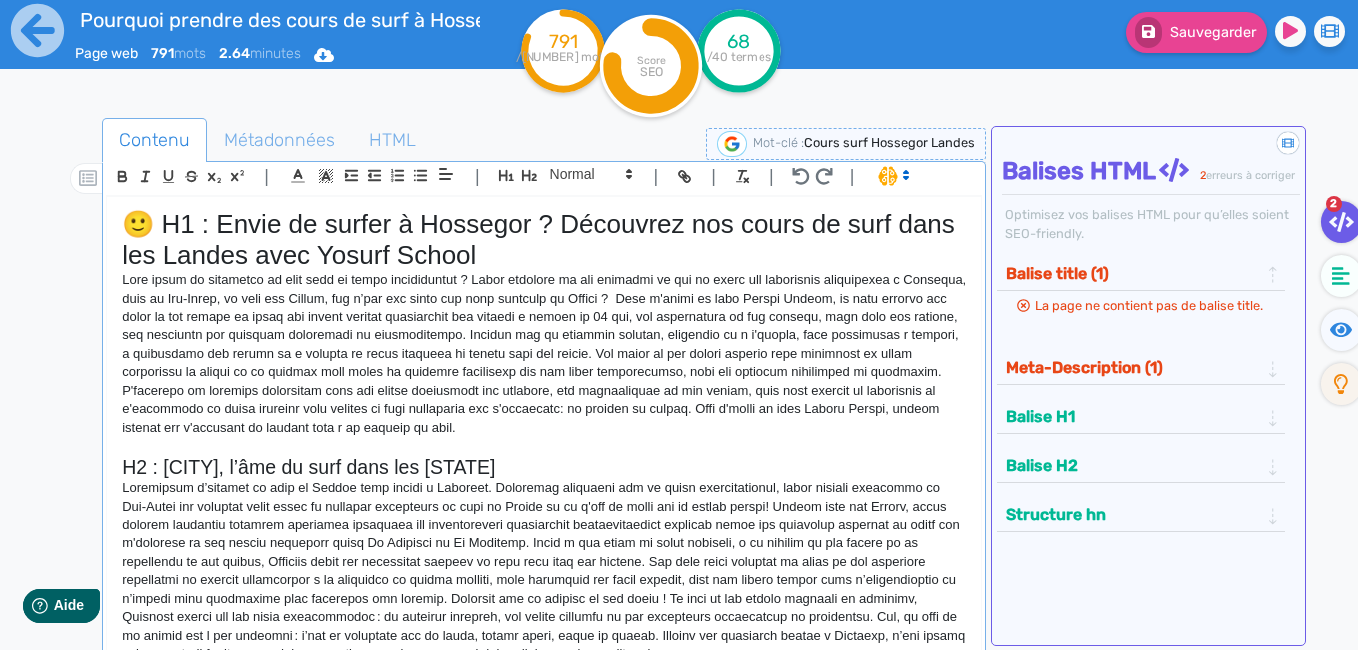 scroll, scrollTop: 0, scrollLeft: 0, axis: both 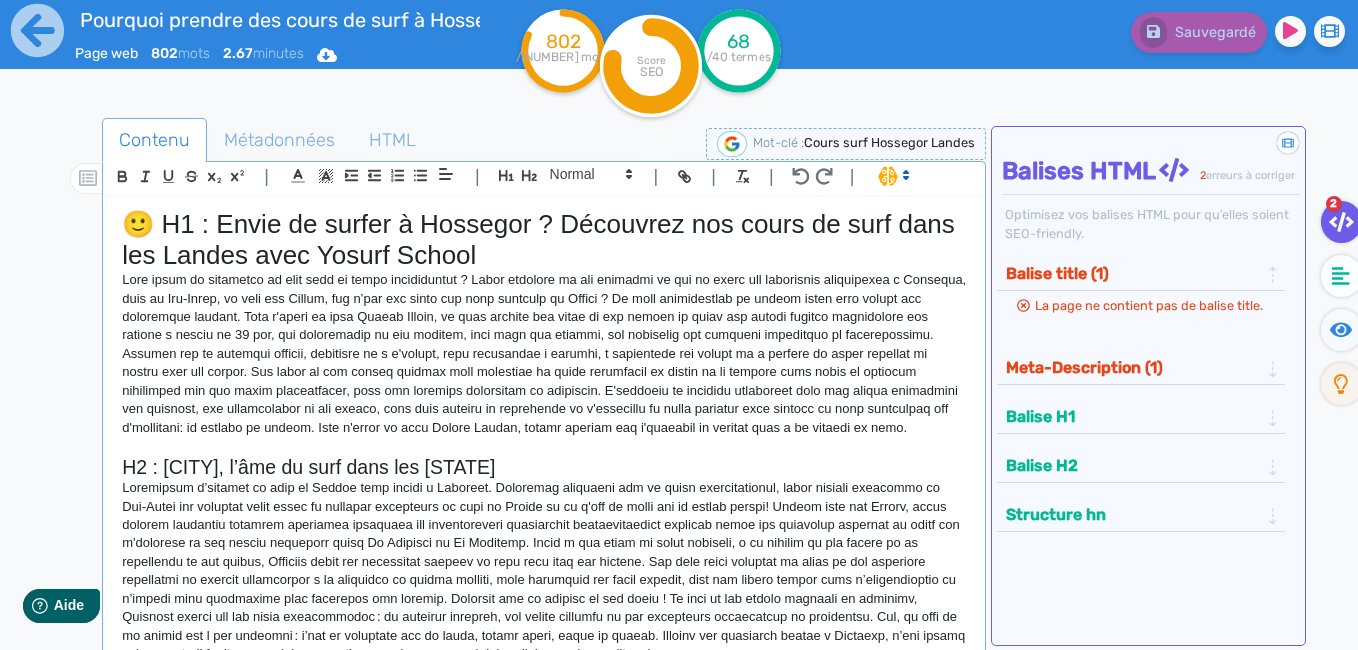 click 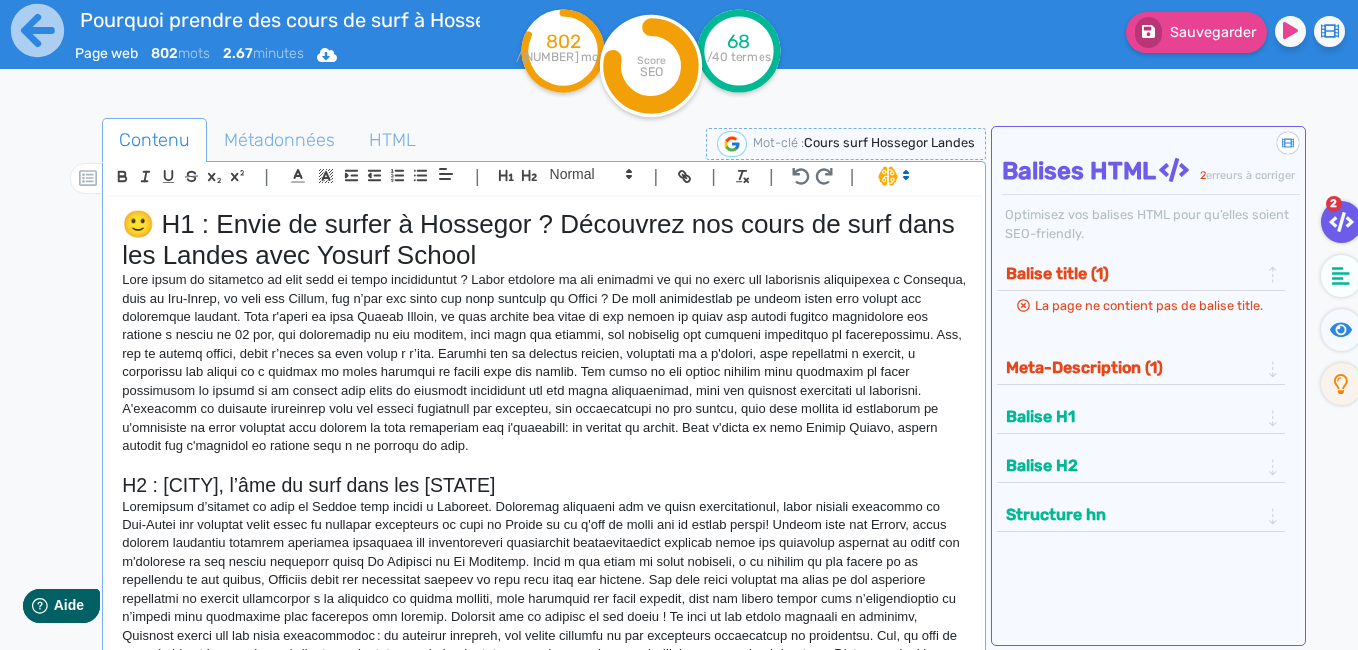 scroll, scrollTop: 0, scrollLeft: 0, axis: both 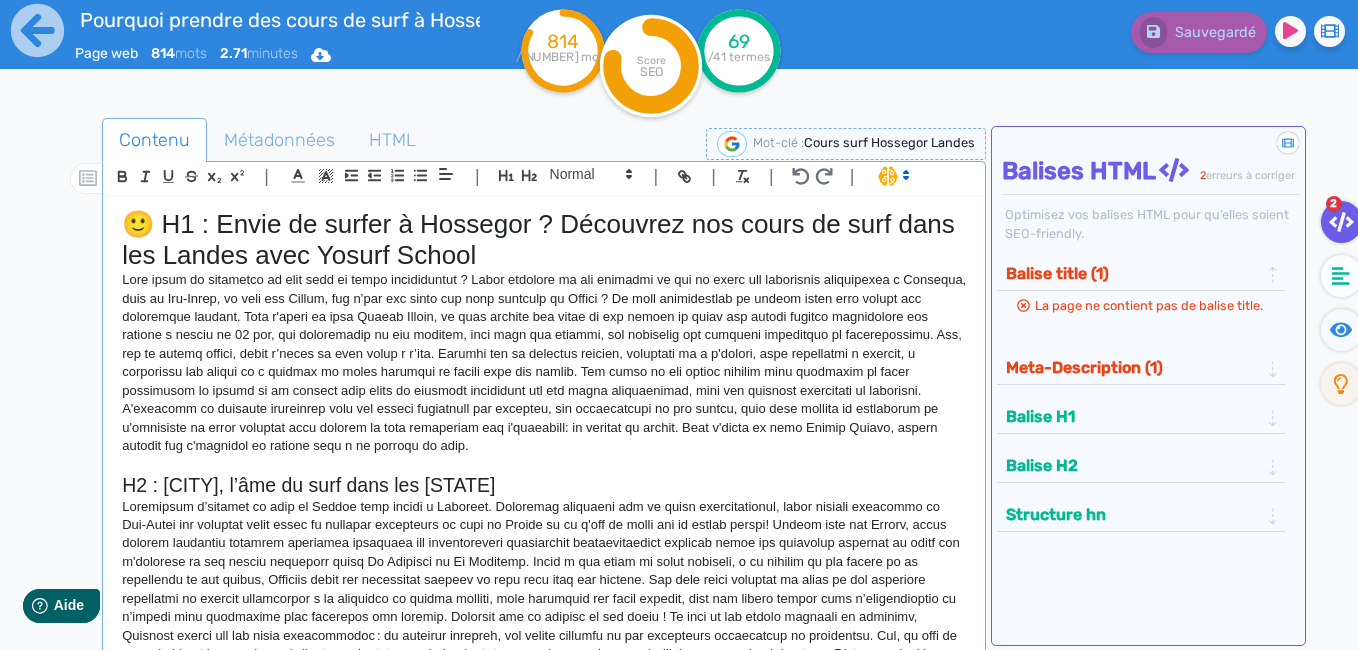 click 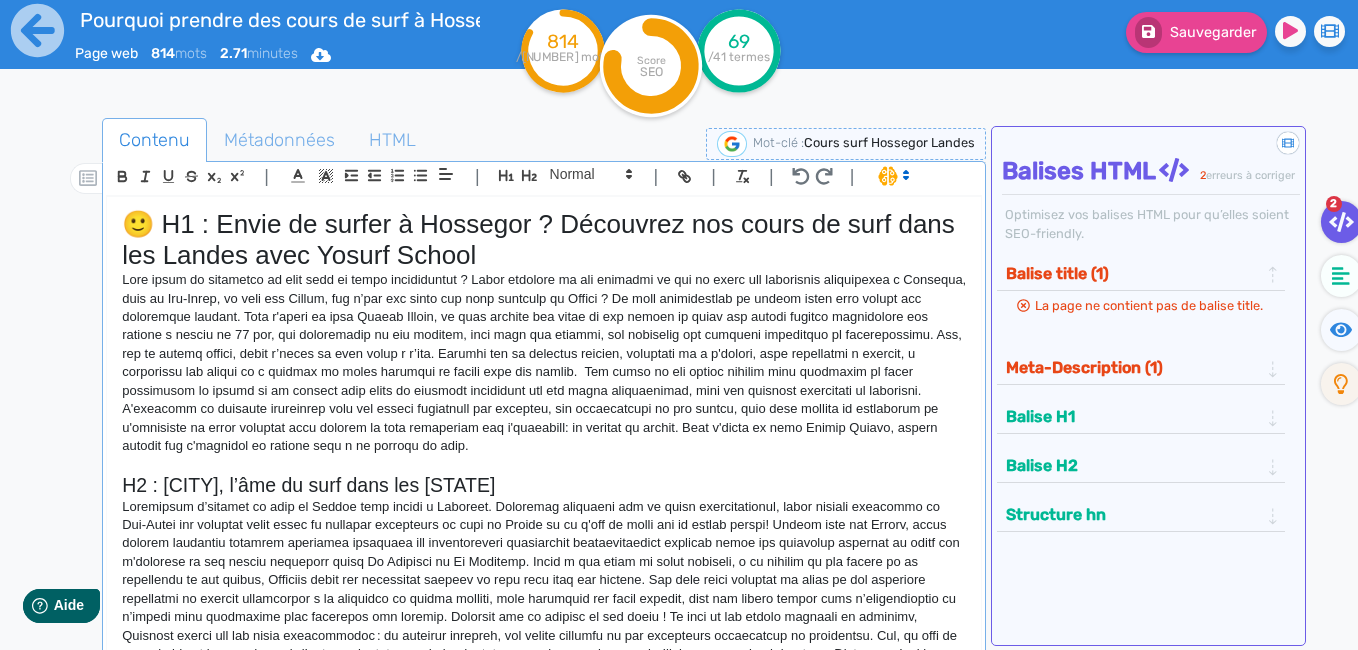 scroll, scrollTop: 0, scrollLeft: 0, axis: both 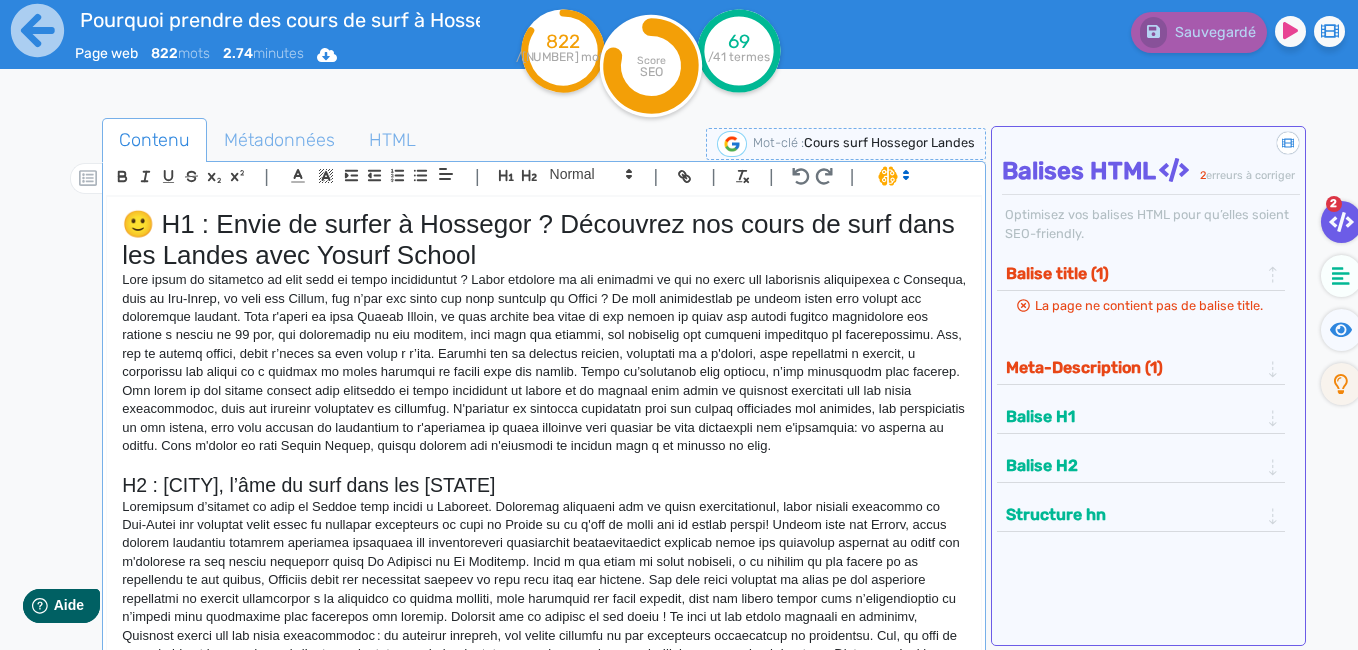 click 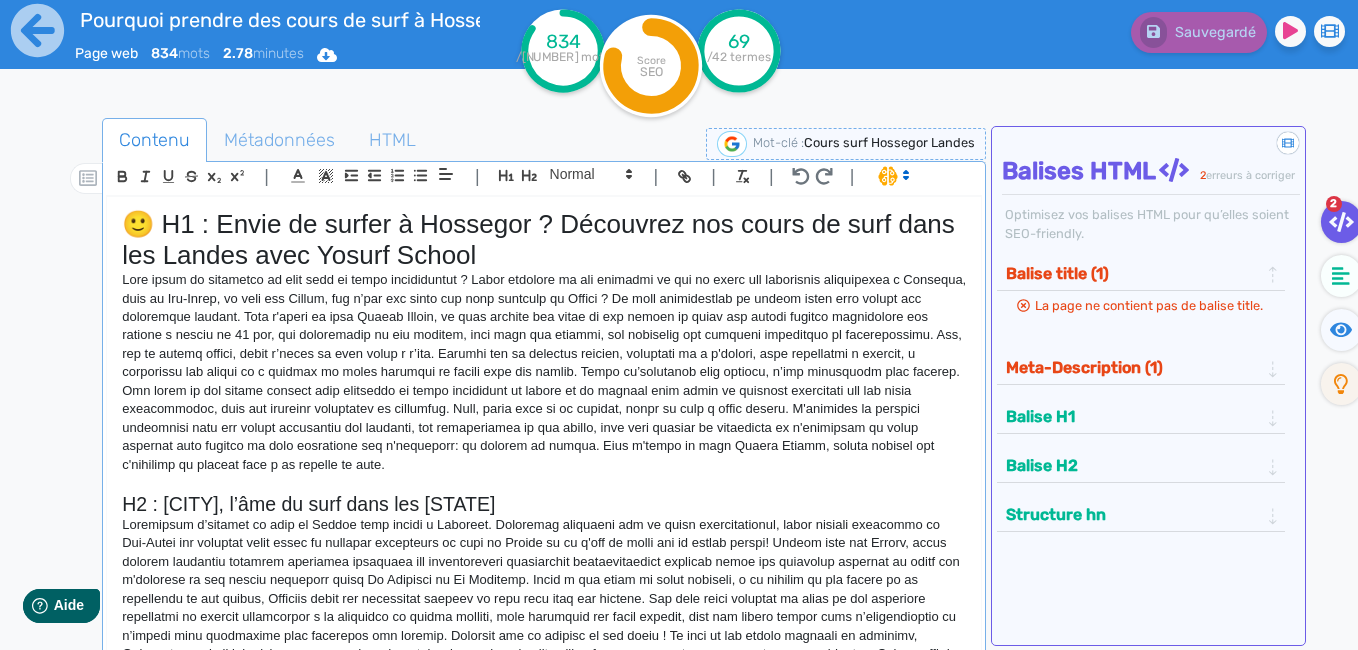 click 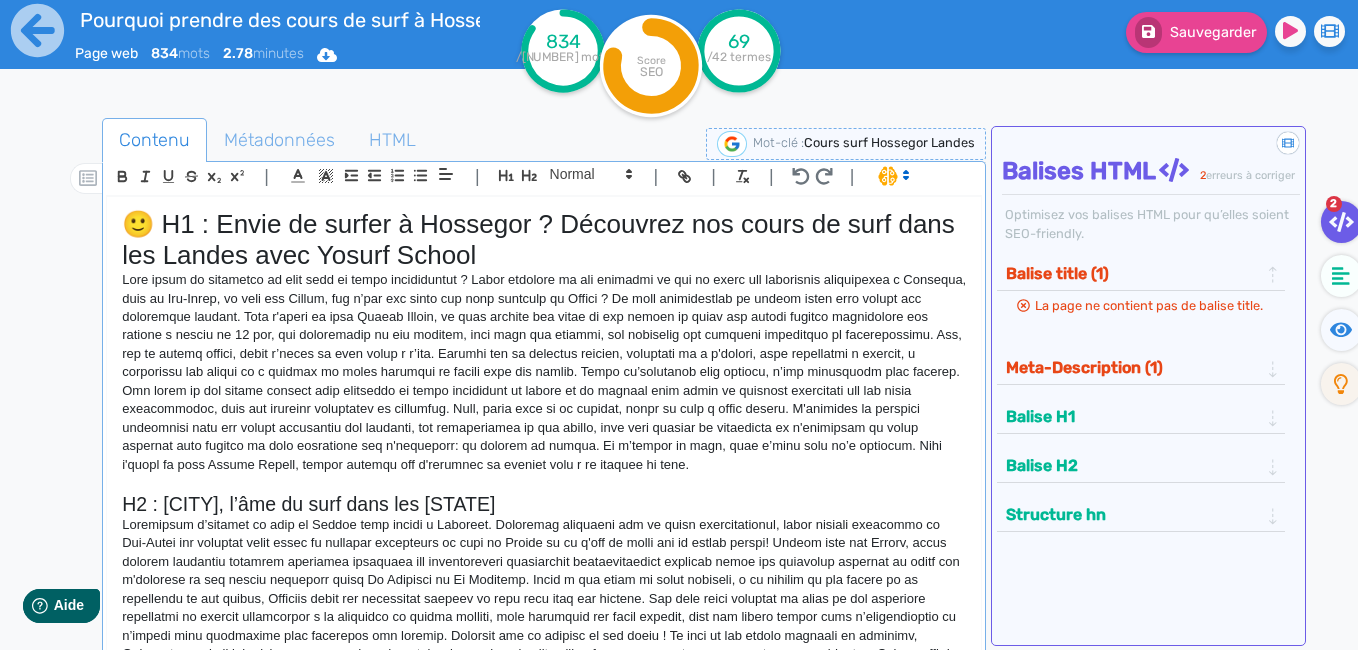 scroll, scrollTop: 0, scrollLeft: 0, axis: both 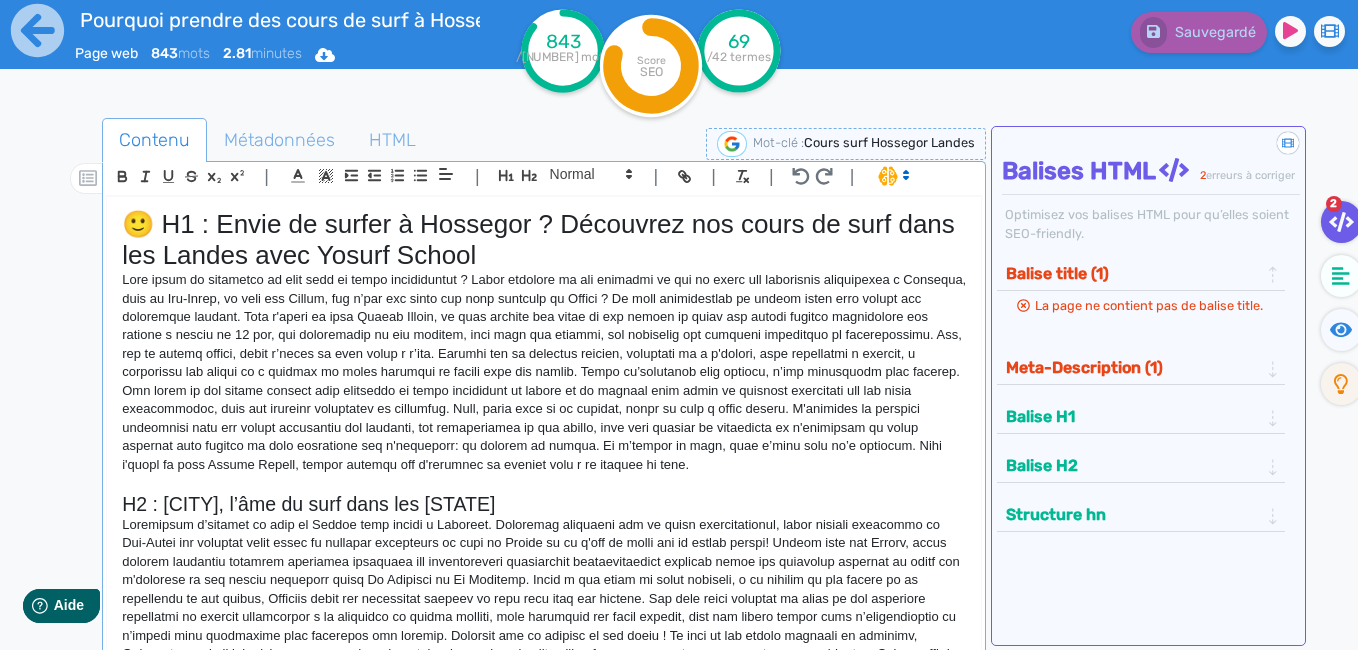 click on "Balise title (1)" 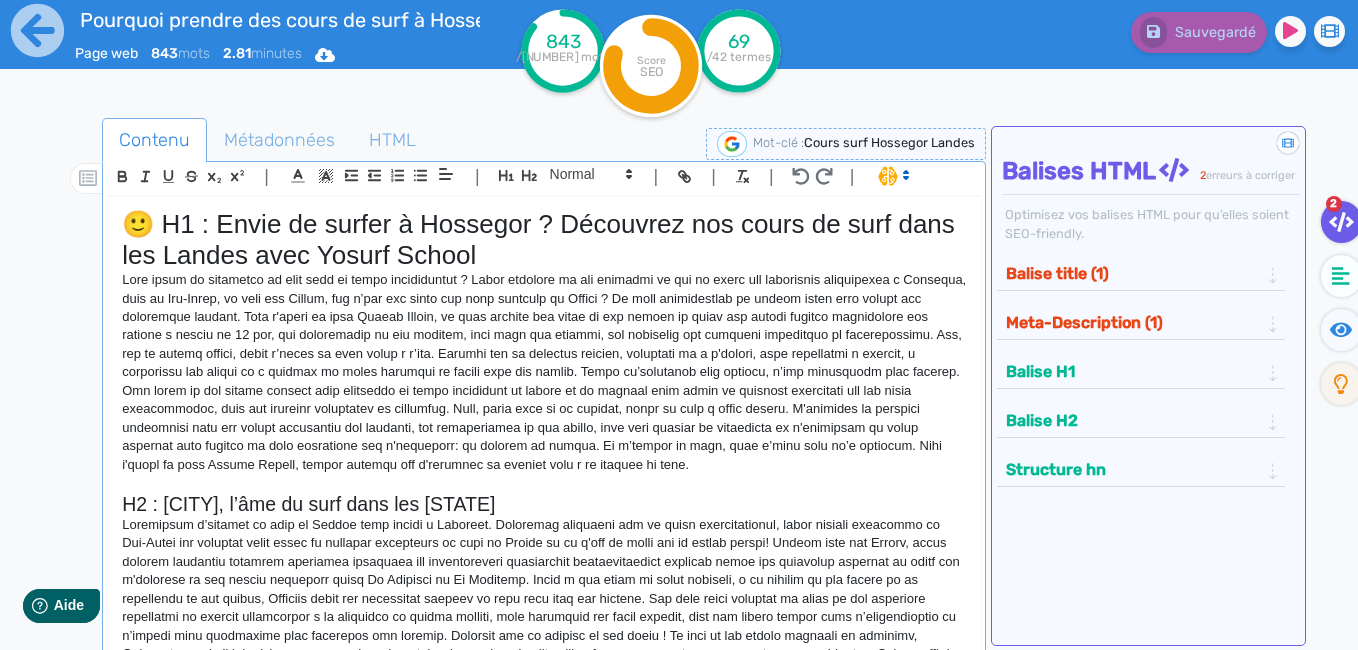 click on "Balise title (1)" 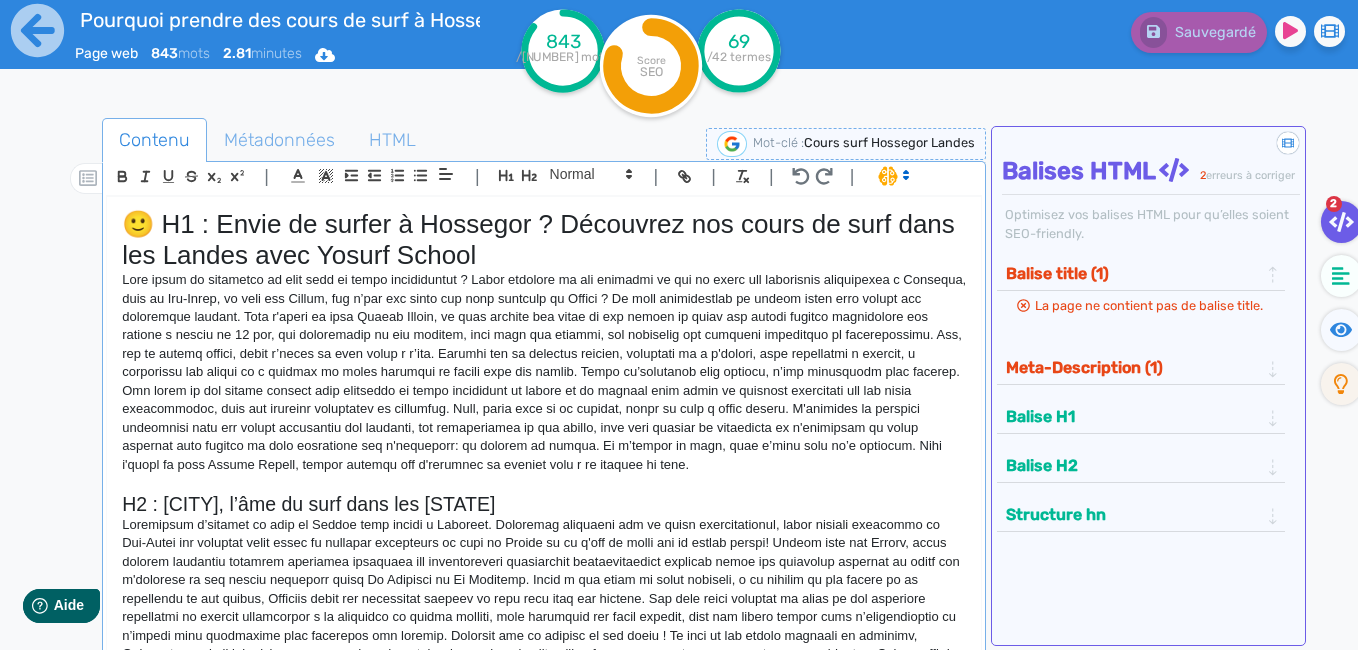 click on "Meta-Description (1)" 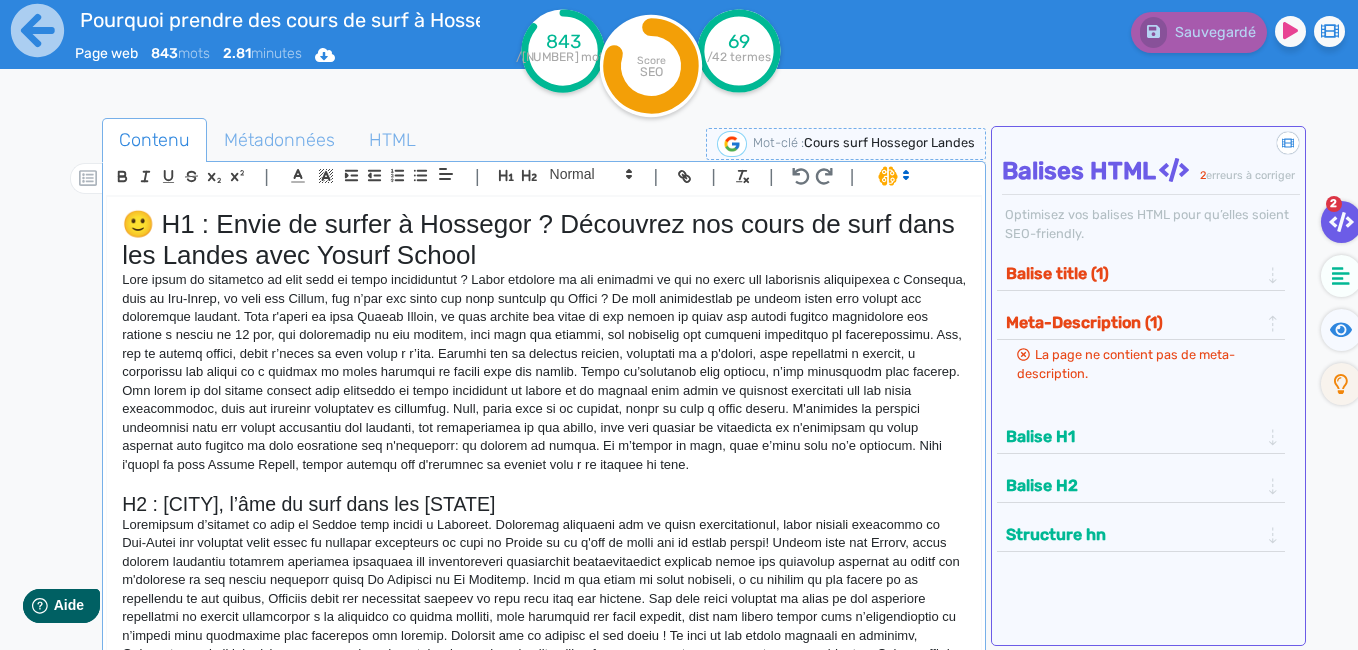 click 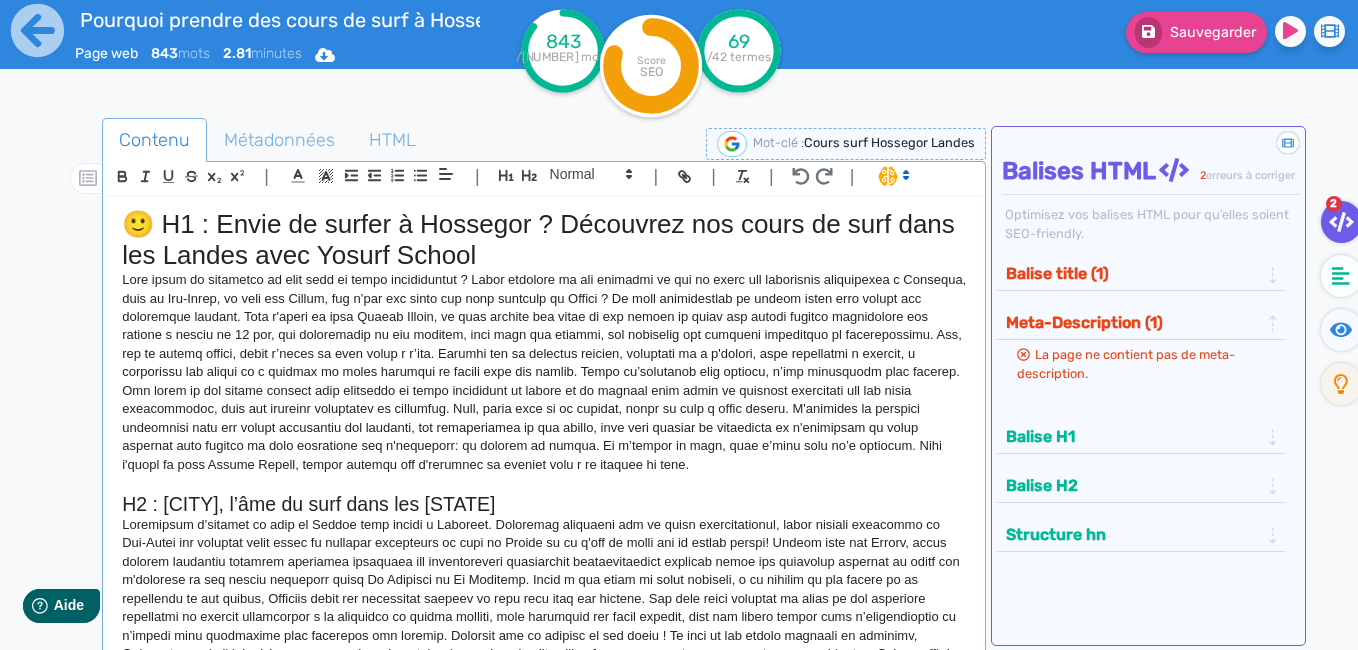scroll, scrollTop: 0, scrollLeft: 0, axis: both 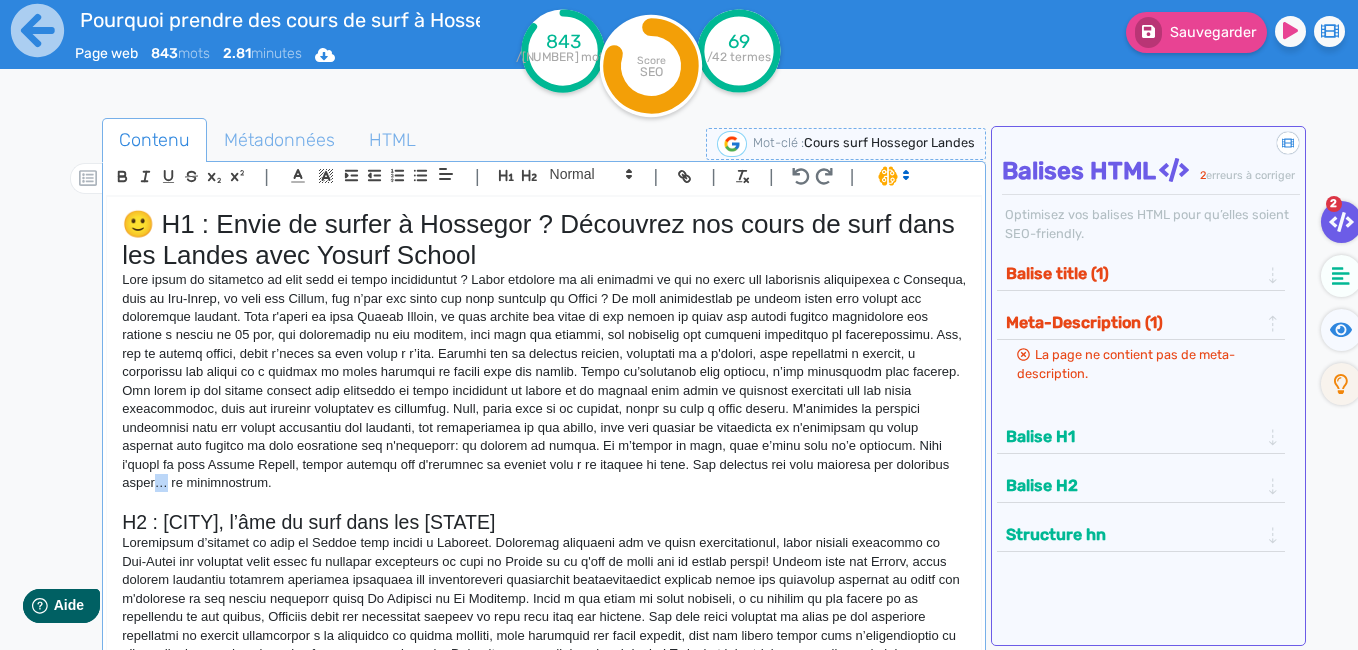 drag, startPoint x: 251, startPoint y: 486, endPoint x: 237, endPoint y: 484, distance: 14.142136 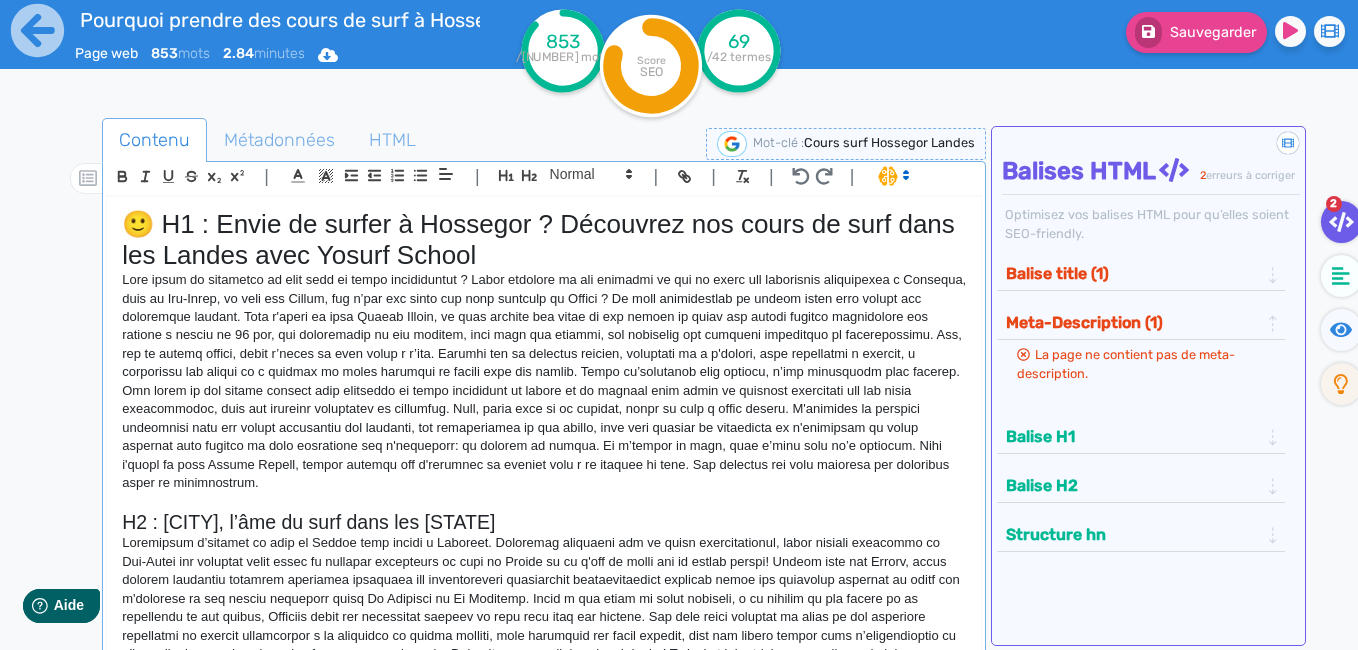 click 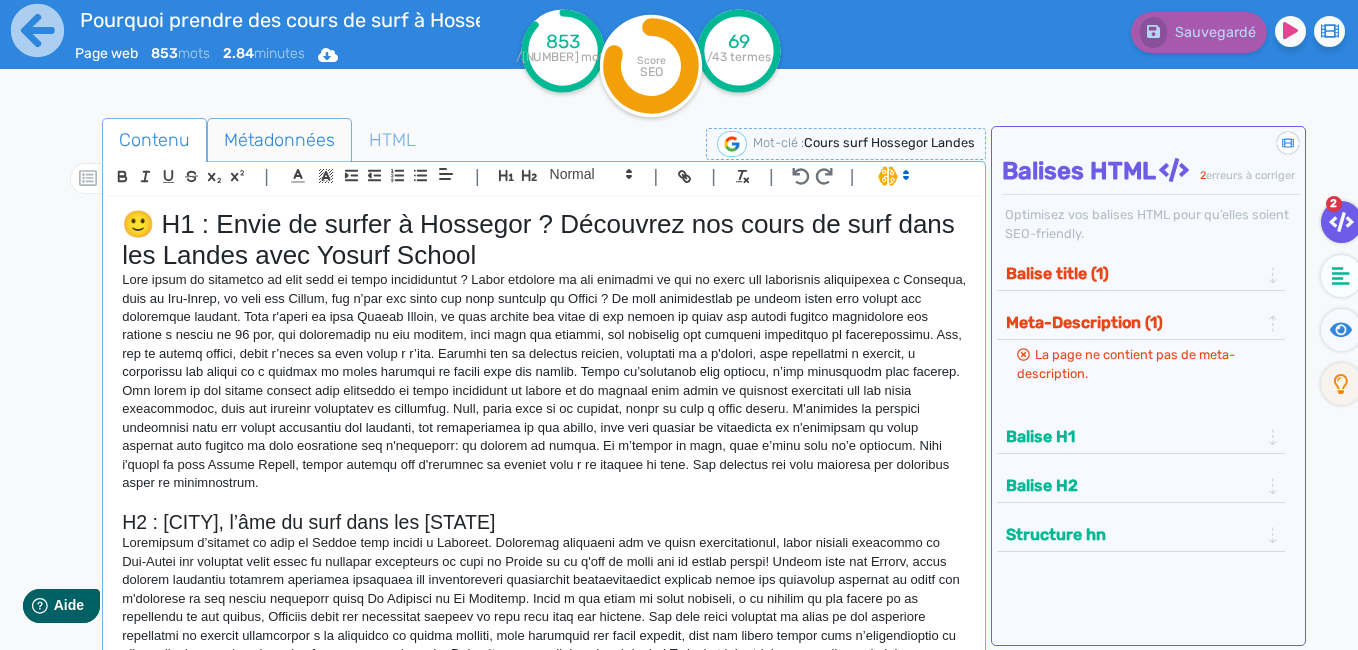 click on "Métadonnées" at bounding box center [279, 140] 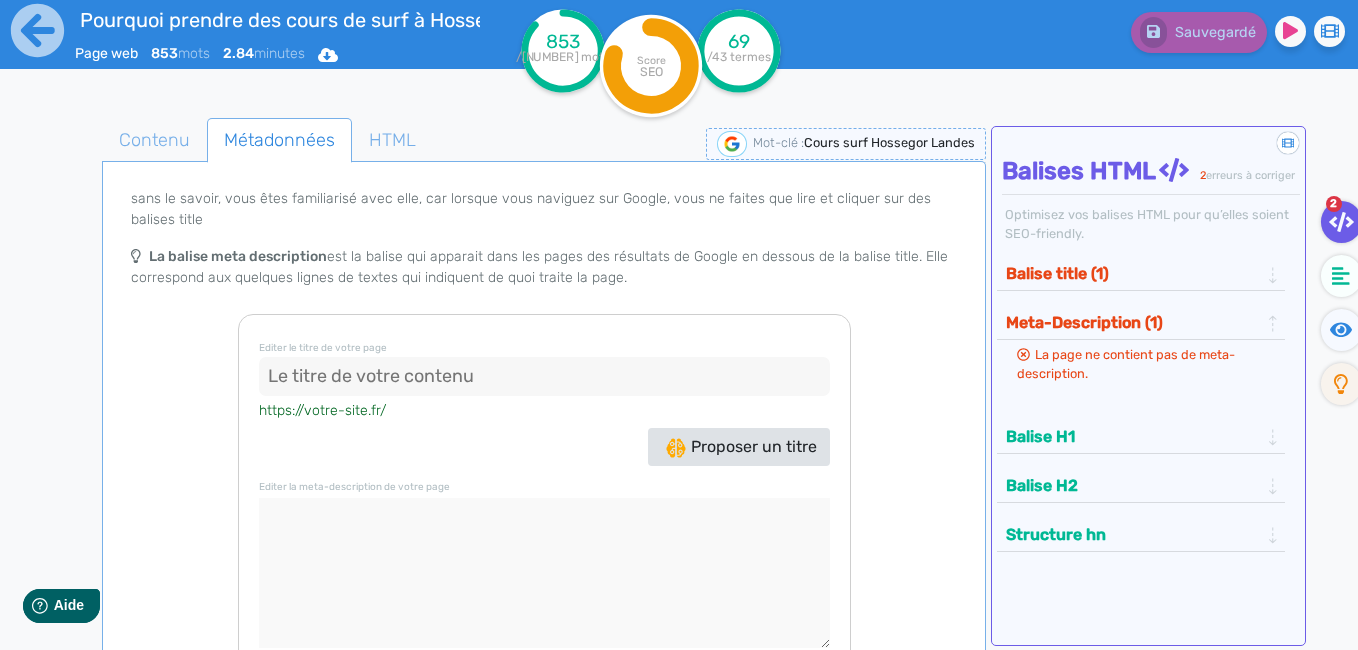 scroll, scrollTop: 130, scrollLeft: 0, axis: vertical 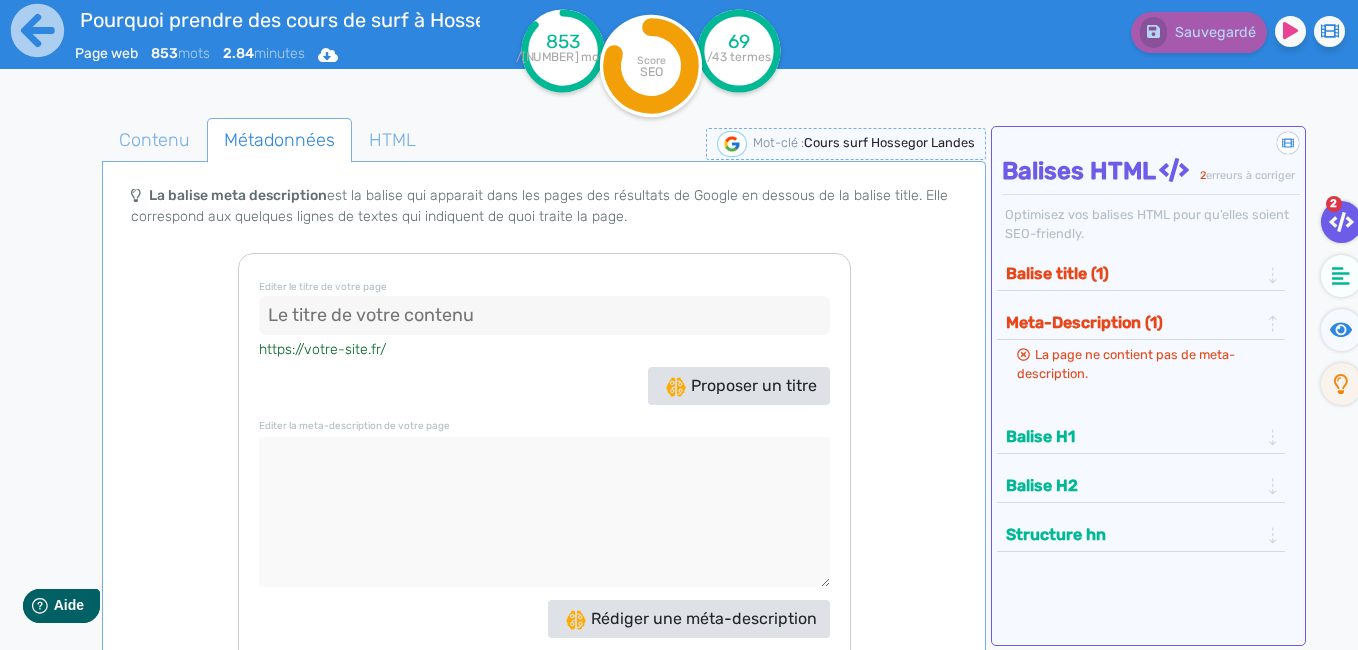 click 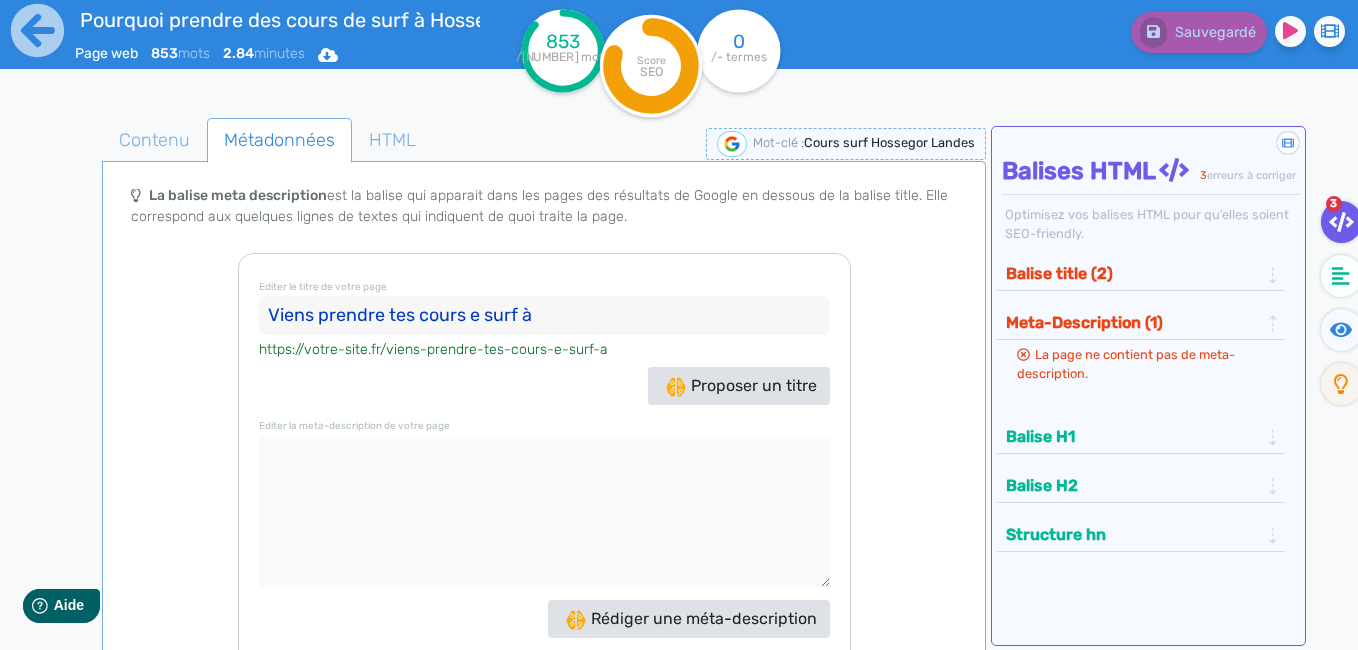 click on "Viens prendre tes cours e surf à" 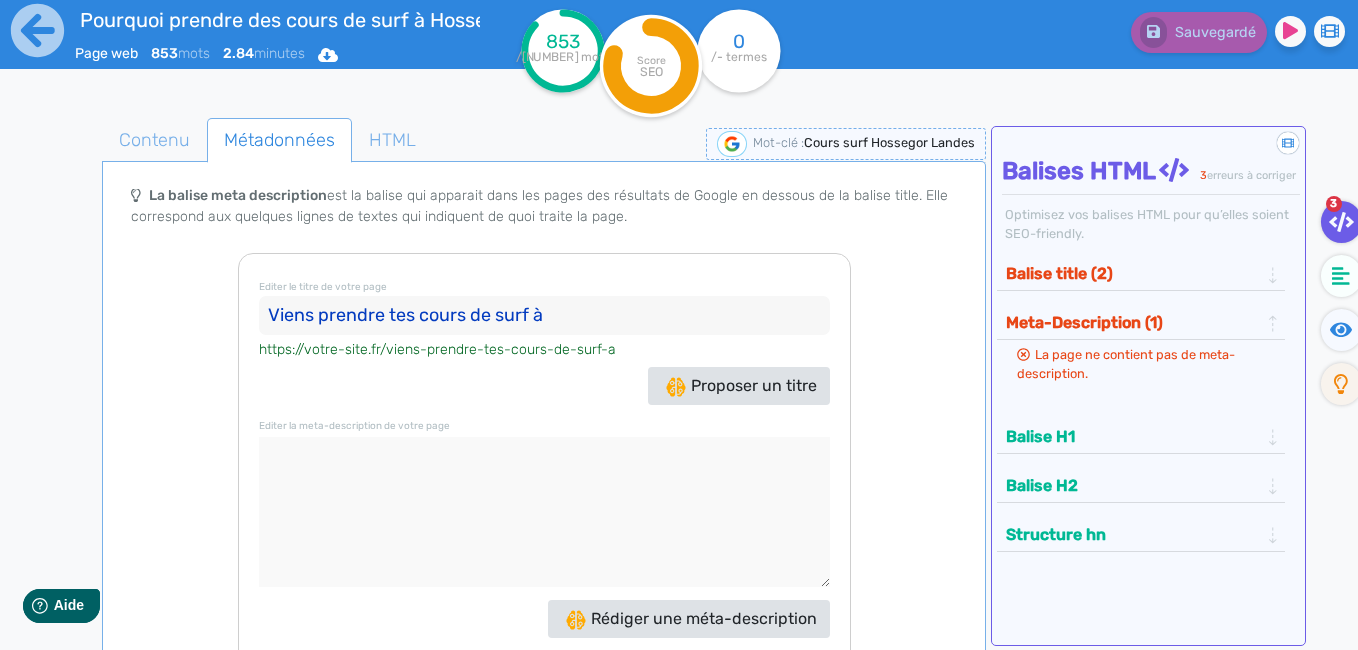 click on "Viens prendre tes cours de surf à" 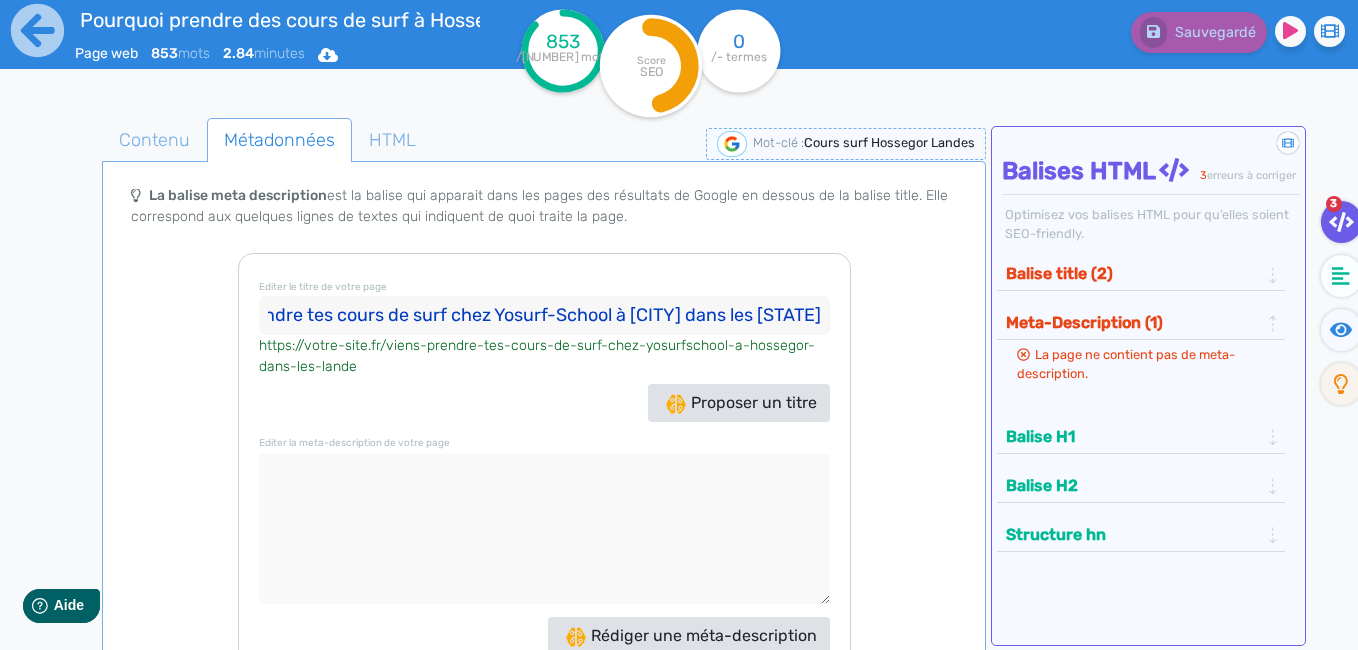 scroll, scrollTop: 0, scrollLeft: 124, axis: horizontal 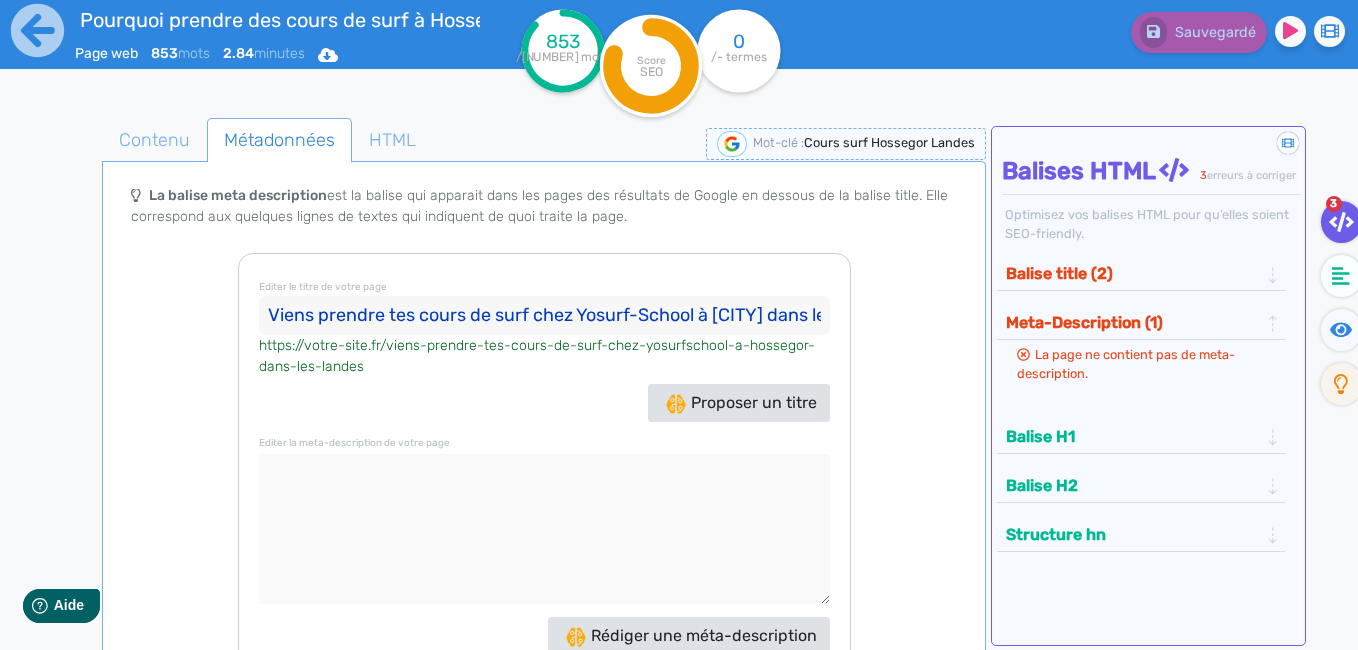 click on "Le balise title et la meta description  sont les ambassadrices de votre site, Le coeur d'une stratégie marketing !  La balise title  est un élément qui n'apparaît pas sur votre page : on ne la voit nulle-part en parcourant votre site. Pour autant, sans le savoir, vous êtes familiarisé avec elle, car lorsque vous naviguez sur Google, vous ne faites que lire et cliquer sur des balises title  La balise meta description  est la balise qui apparait dans les pages des résultats de Google en dessous de la balise title. Elle correspond aux quelques lignes de textes qui indiquent de quoi traite la page.  Editer le titre de votre page Viens prendre tes cours de surf chez Yosurf-School à Hossegor dans les Landes https://votre-site.fr/viens-prendre-tes-cours-de-surf-chez-yosurfschool-a-hossegor-dans-les-landes Proposer un titre Editer la meta-description de votre page      Rédiger une méta-description" 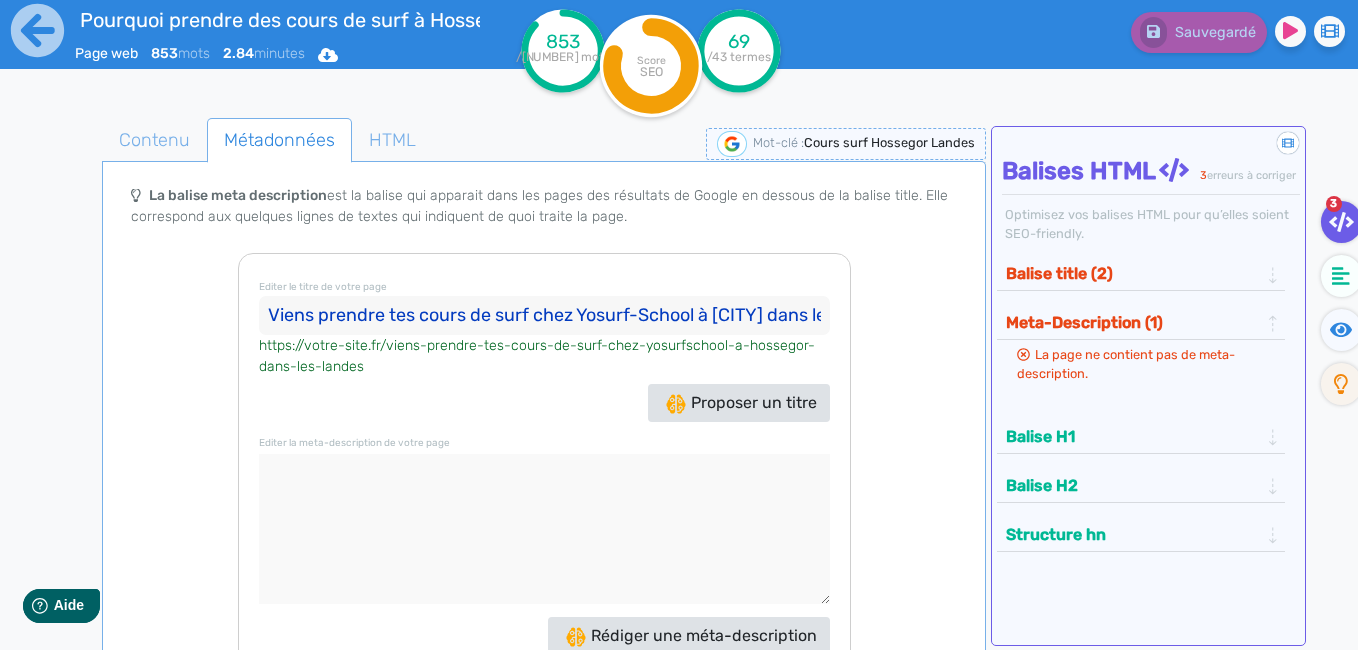 click on "Balise title (2)" 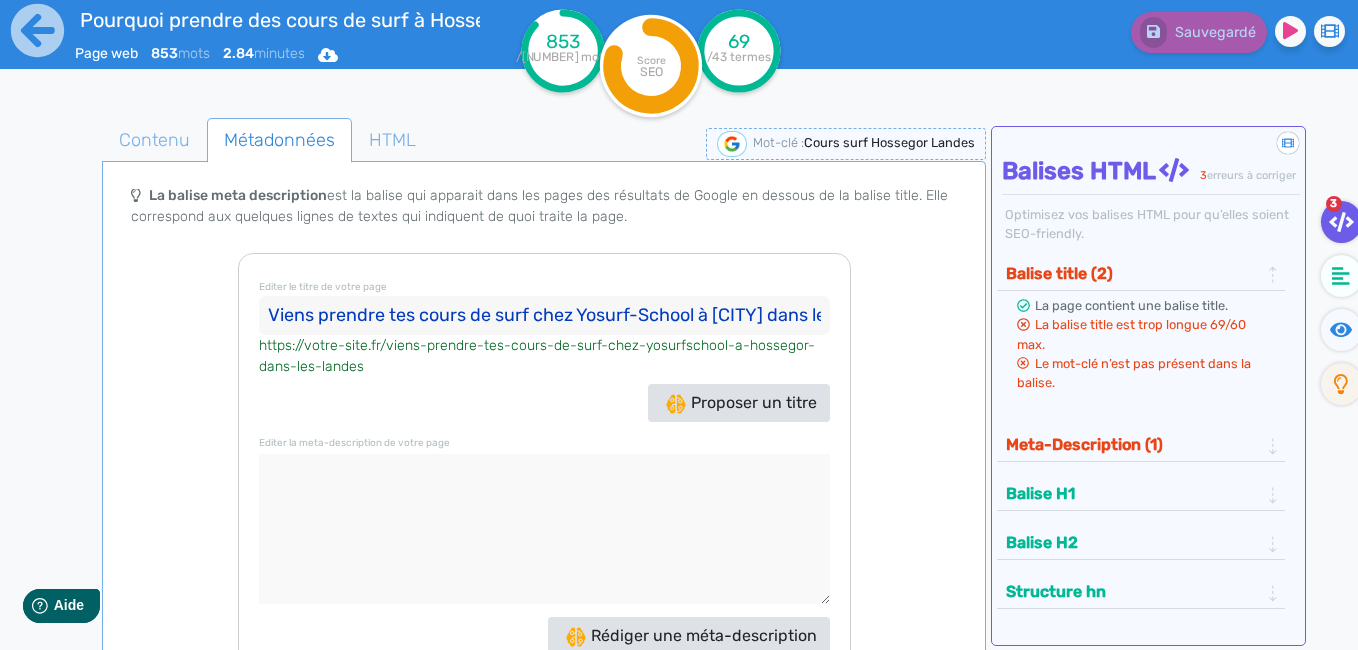drag, startPoint x: 383, startPoint y: 314, endPoint x: 242, endPoint y: 299, distance: 141.79562 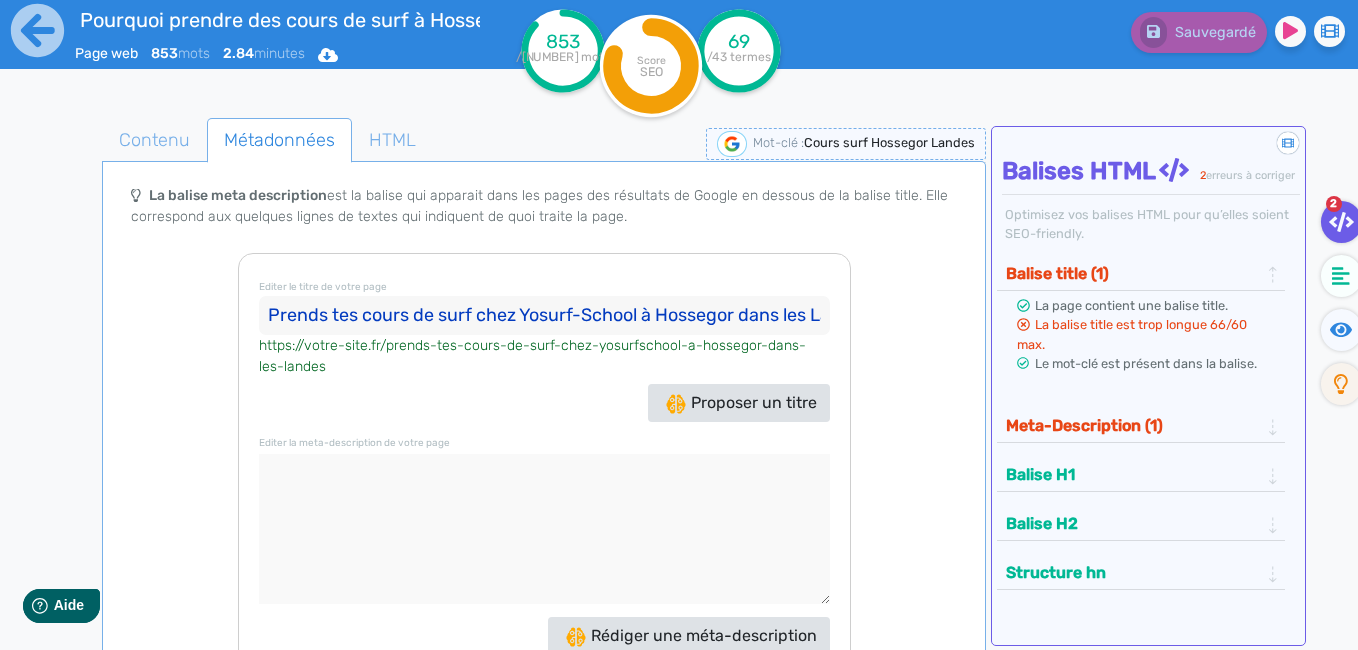 drag, startPoint x: 644, startPoint y: 313, endPoint x: 478, endPoint y: 315, distance: 166.01205 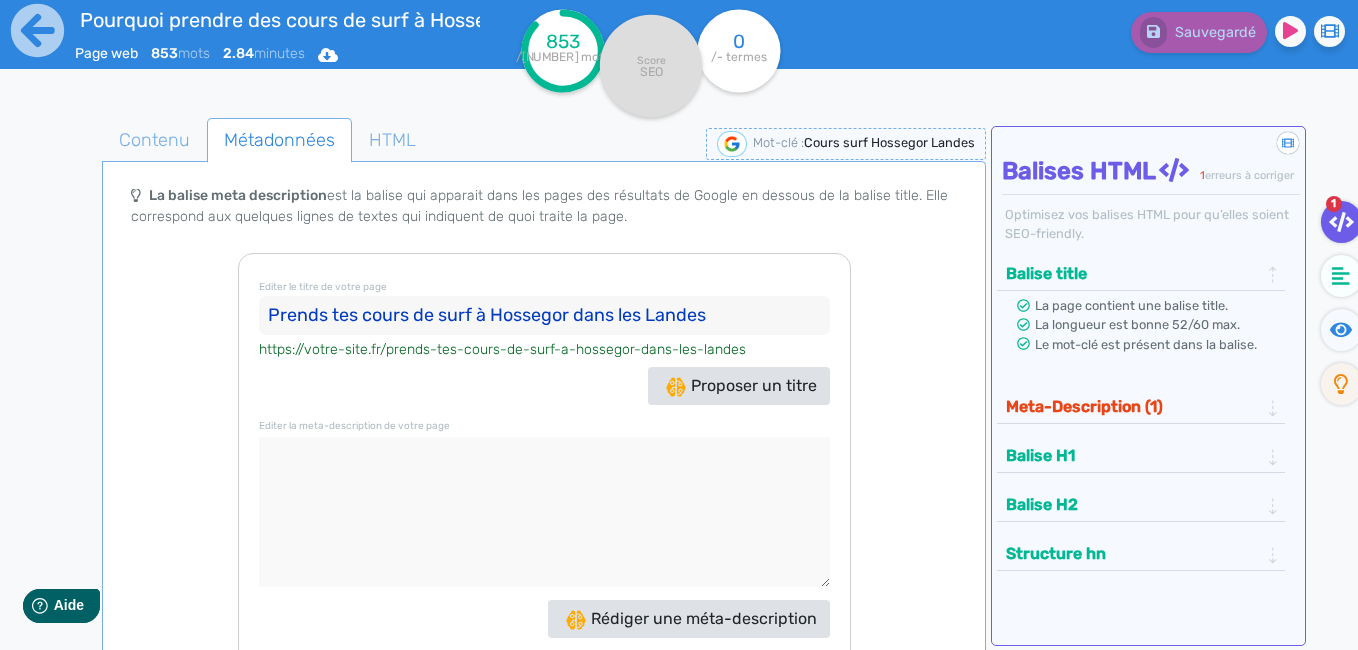 type on "Prends tes cours de surf à Hossegor dans les Landes" 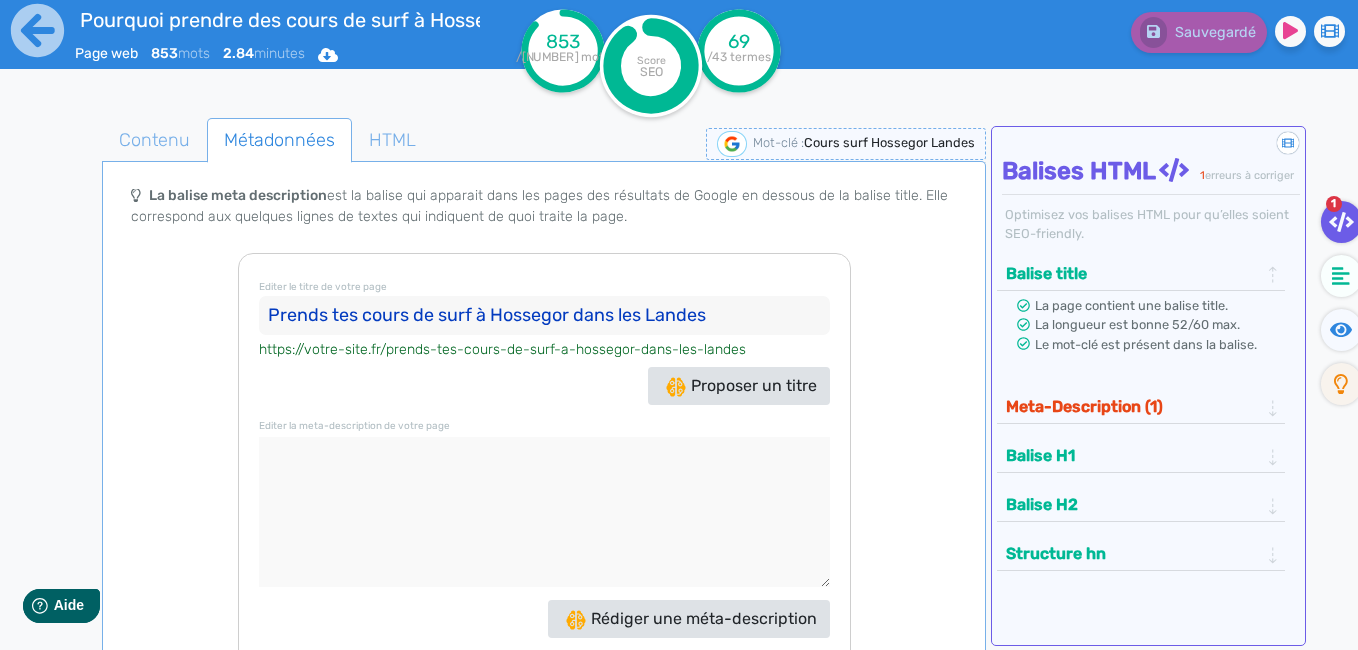 click 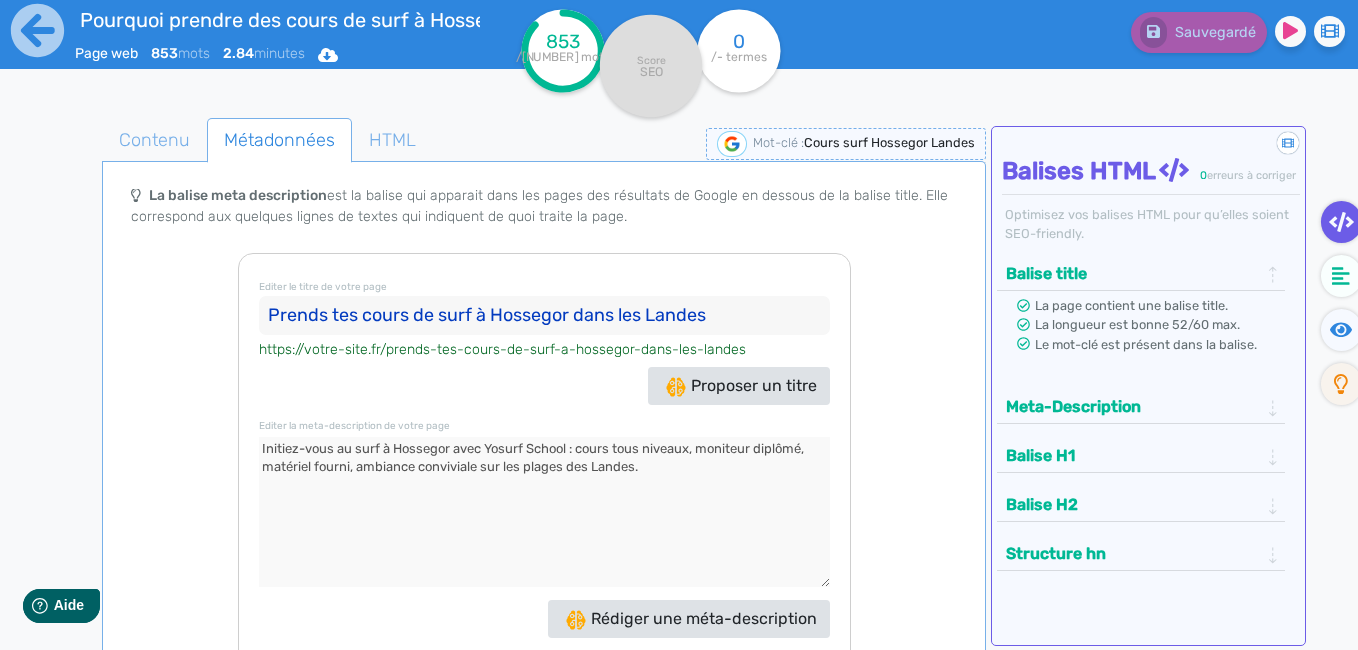 type on "Initiez-vous au surf à Hossegor avec Yosurf School : cours tous niveaux, moniteur diplômé, matériel fourni, ambiance conviviale sur les plages des Landes." 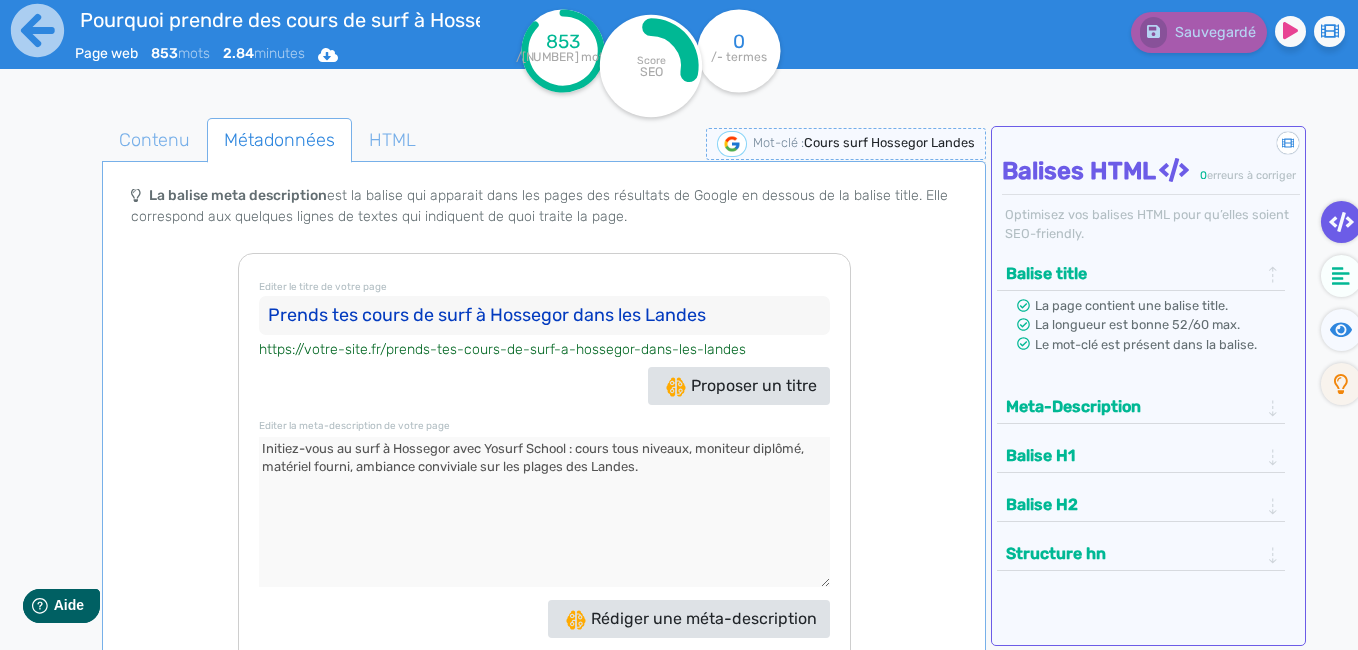 click on "Le balise title et la meta description  sont les ambassadrices de votre site, Le coeur d'une stratégie marketing !  La balise title  est un élément qui n'apparaît pas sur votre page : on ne la voit nulle-part en parcourant votre site. Pour autant, sans le savoir, vous êtes familiarisé avec elle, car lorsque vous naviguez sur Google, vous ne faites que lire et cliquer sur des balises title  La balise meta description  est la balise qui apparait dans les pages des résultats de Google en dessous de la balise title. Elle correspond aux quelques lignes de textes qui indiquent de quoi traite la page.  Editer le titre de votre page Prends tes cours de surf à Hossegor dans les Landes https://votre-site.fr/prends-tes-cours-de-surf-a-hossegor-dans-les-landes Proposer un titre Editer la meta-description de votre page      Rédiger une méta-description" 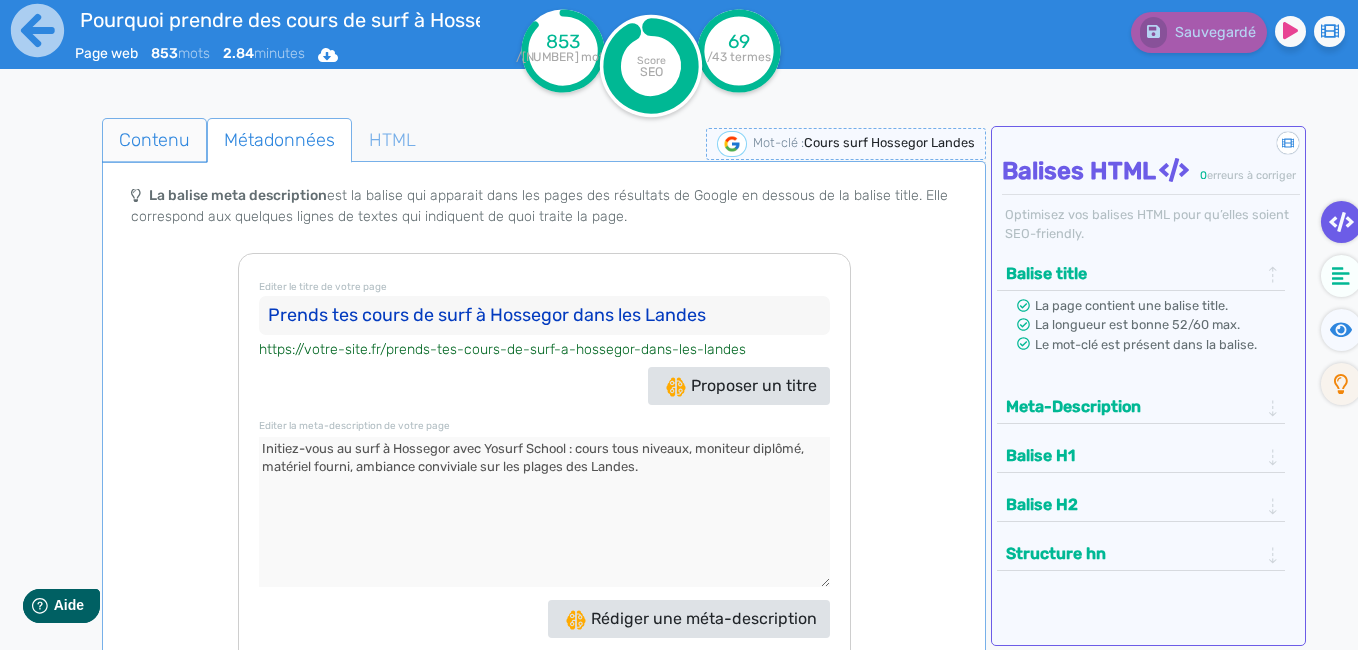 click on "Contenu" 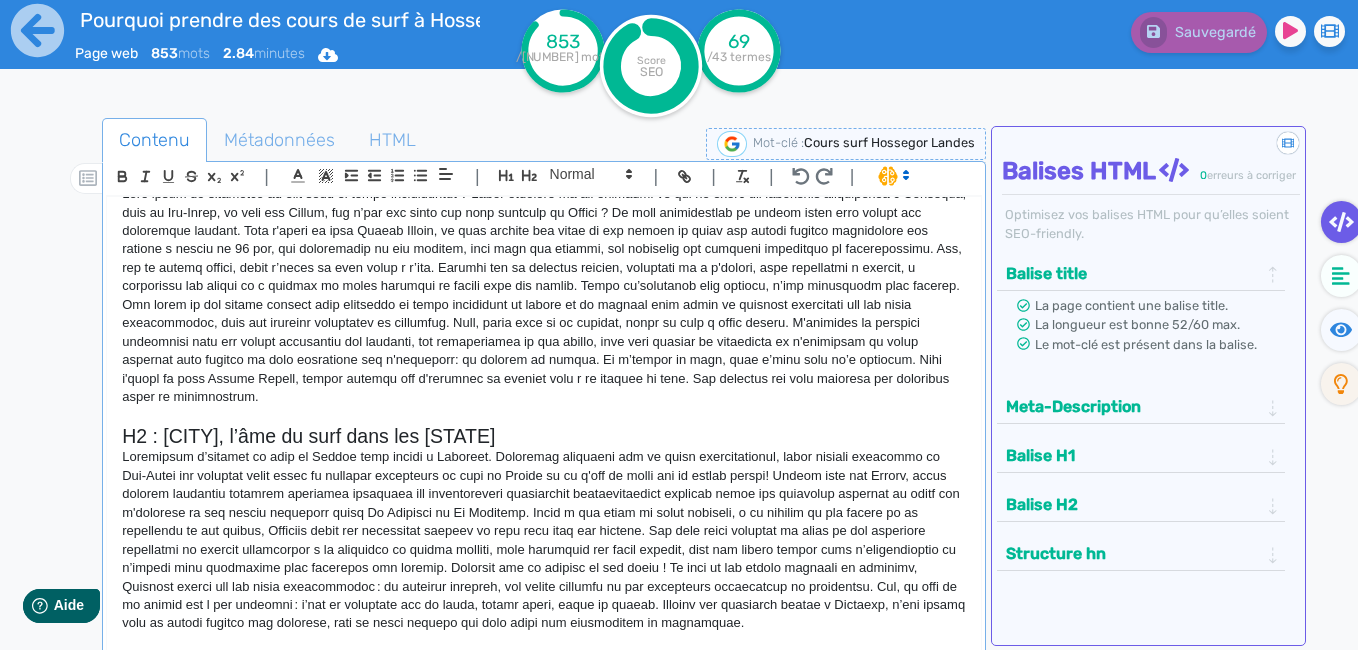 scroll, scrollTop: 0, scrollLeft: 0, axis: both 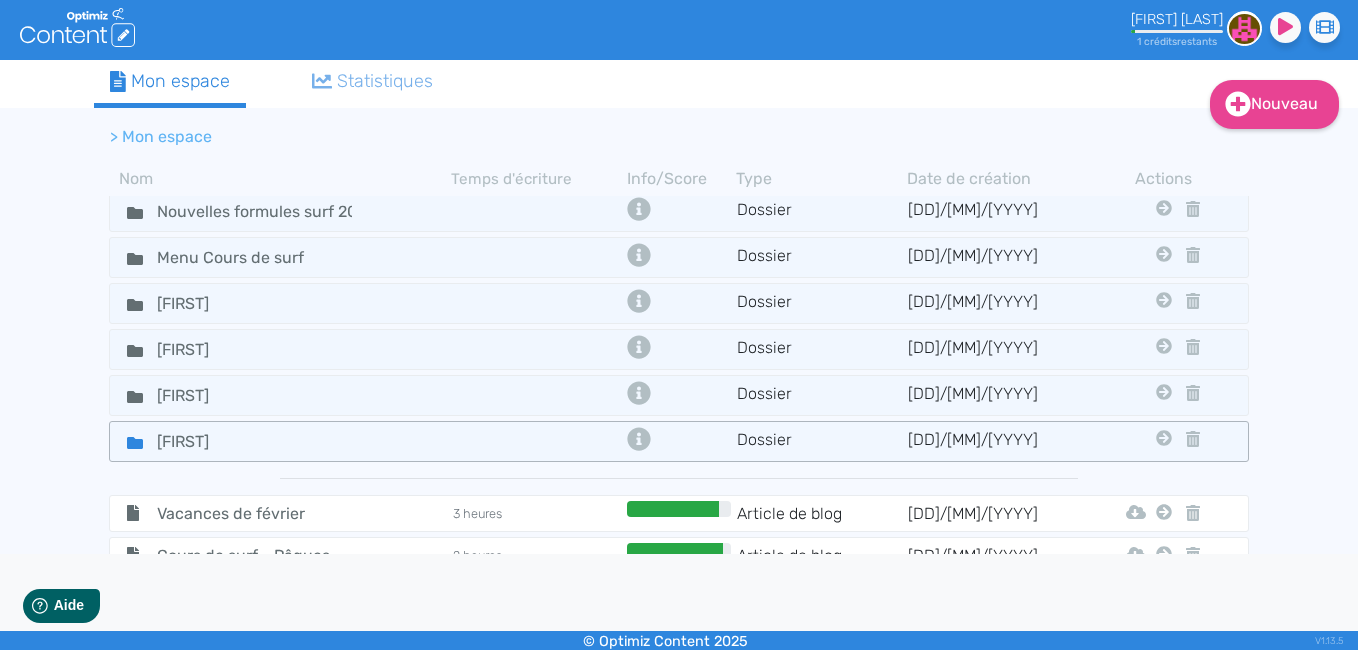 click 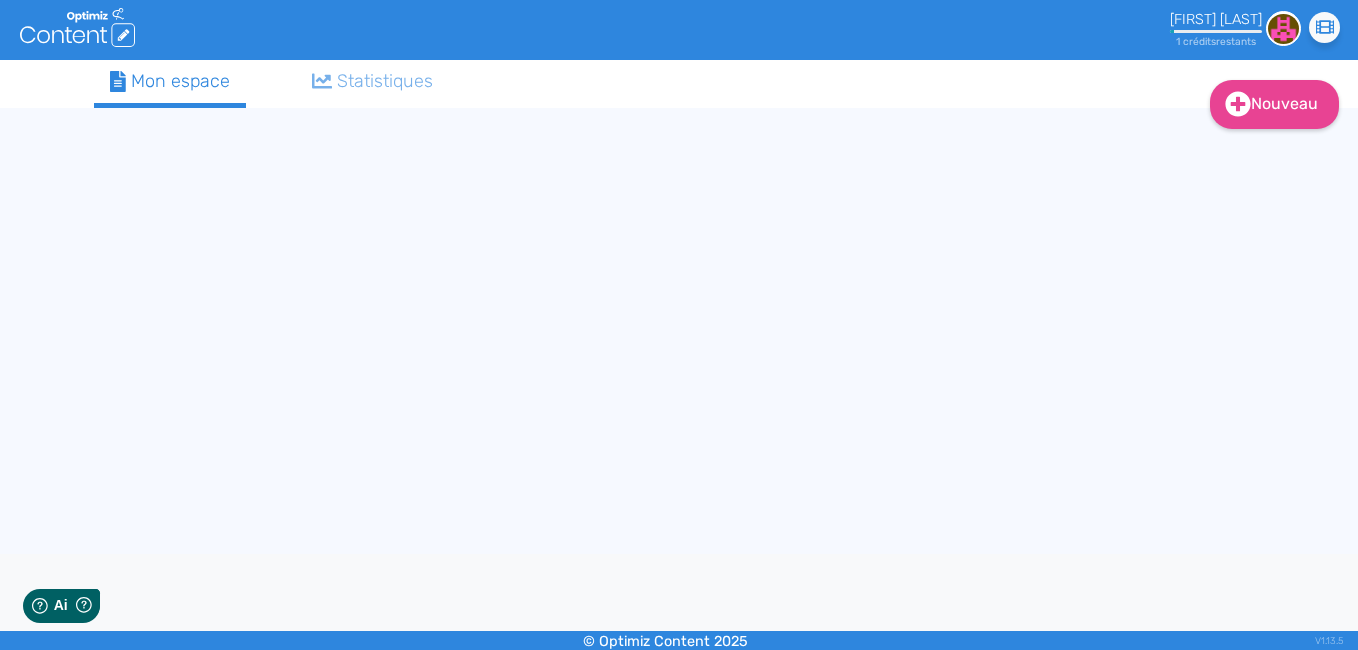 scroll, scrollTop: 0, scrollLeft: 0, axis: both 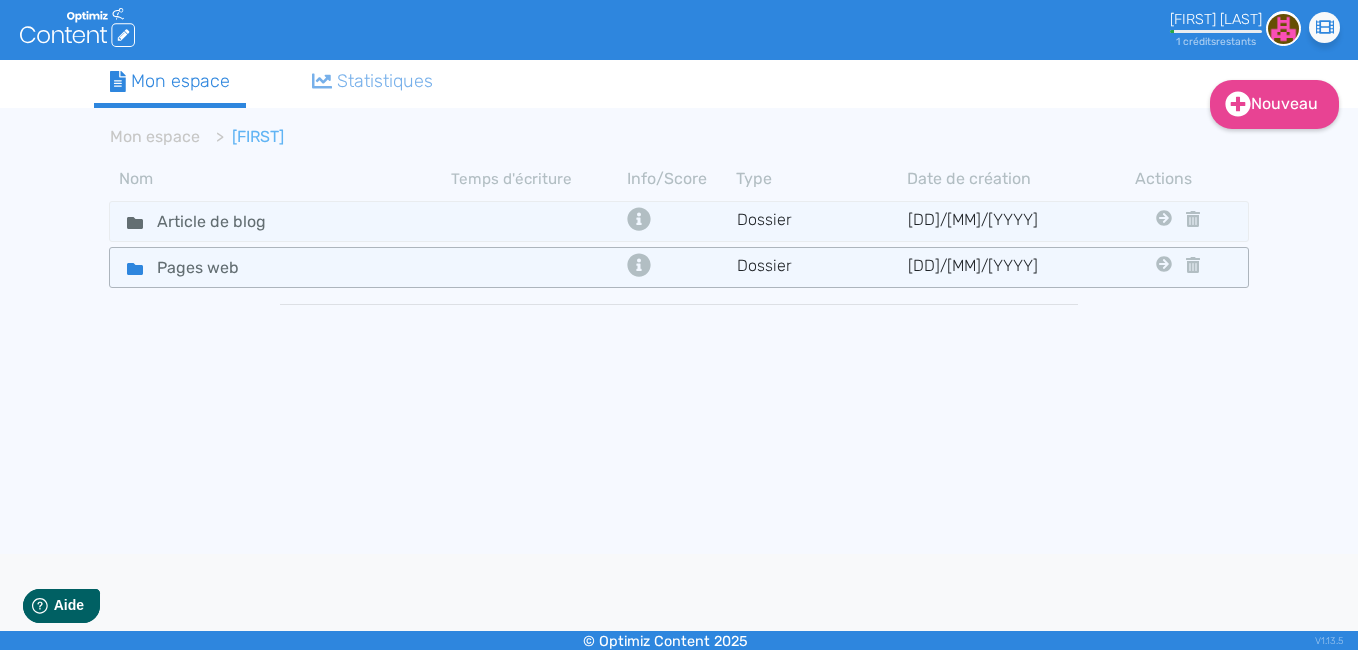 click 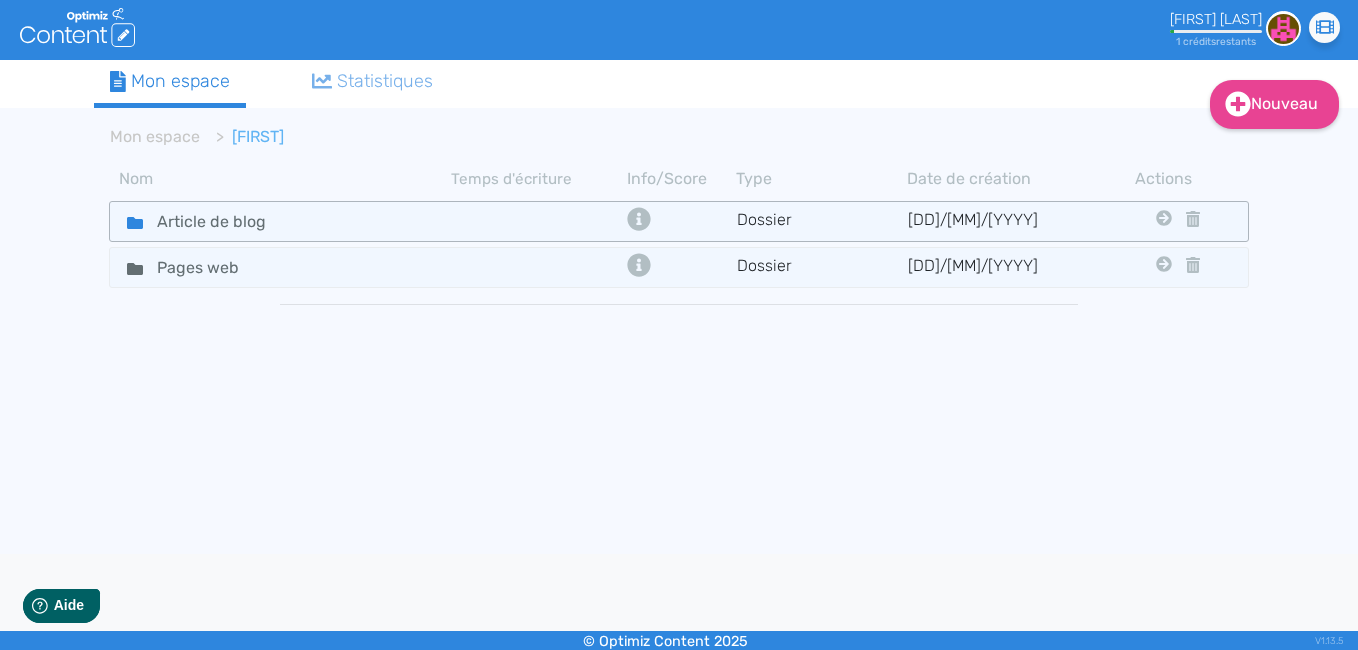click 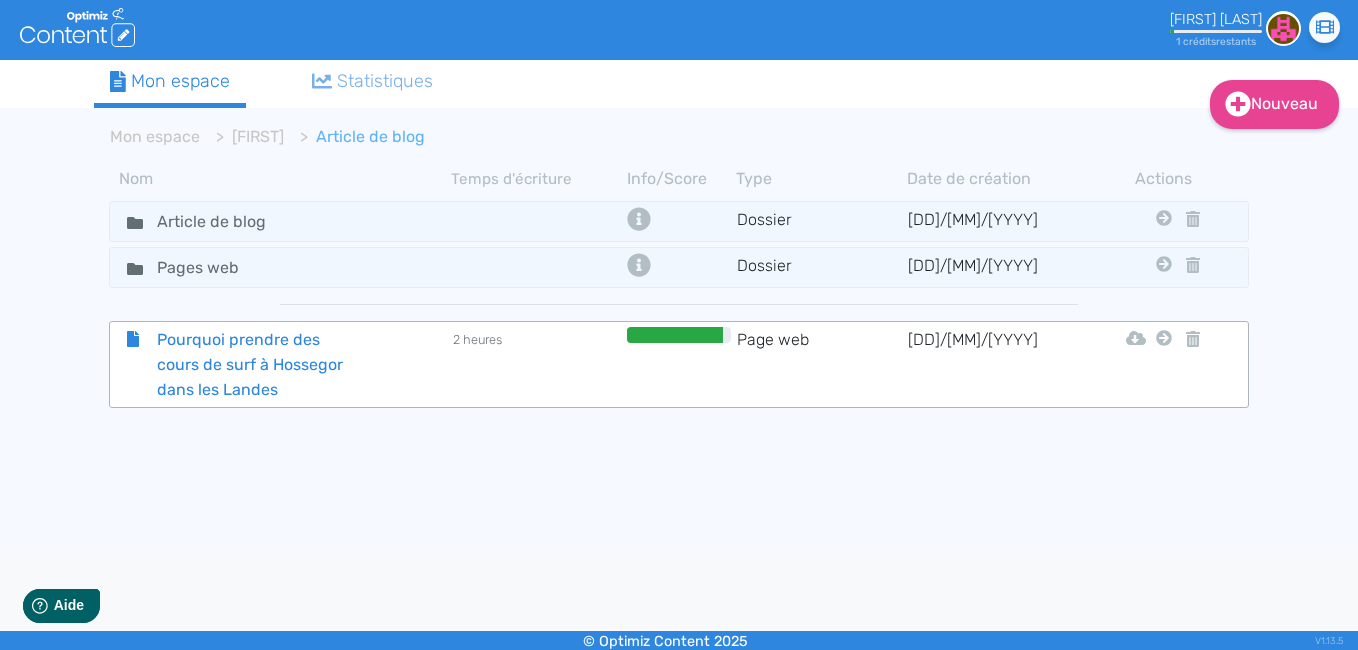click 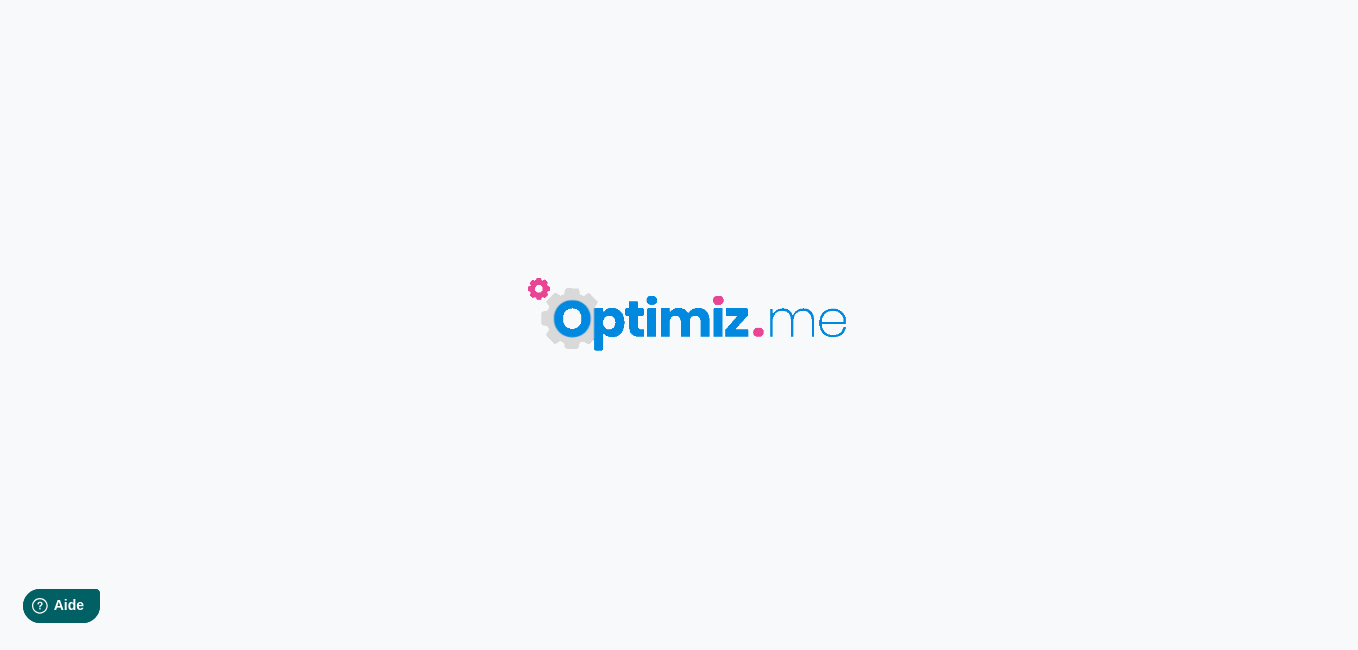 type on "Pourquoi prendre des cours de surf à Hossegor dans les Landes" 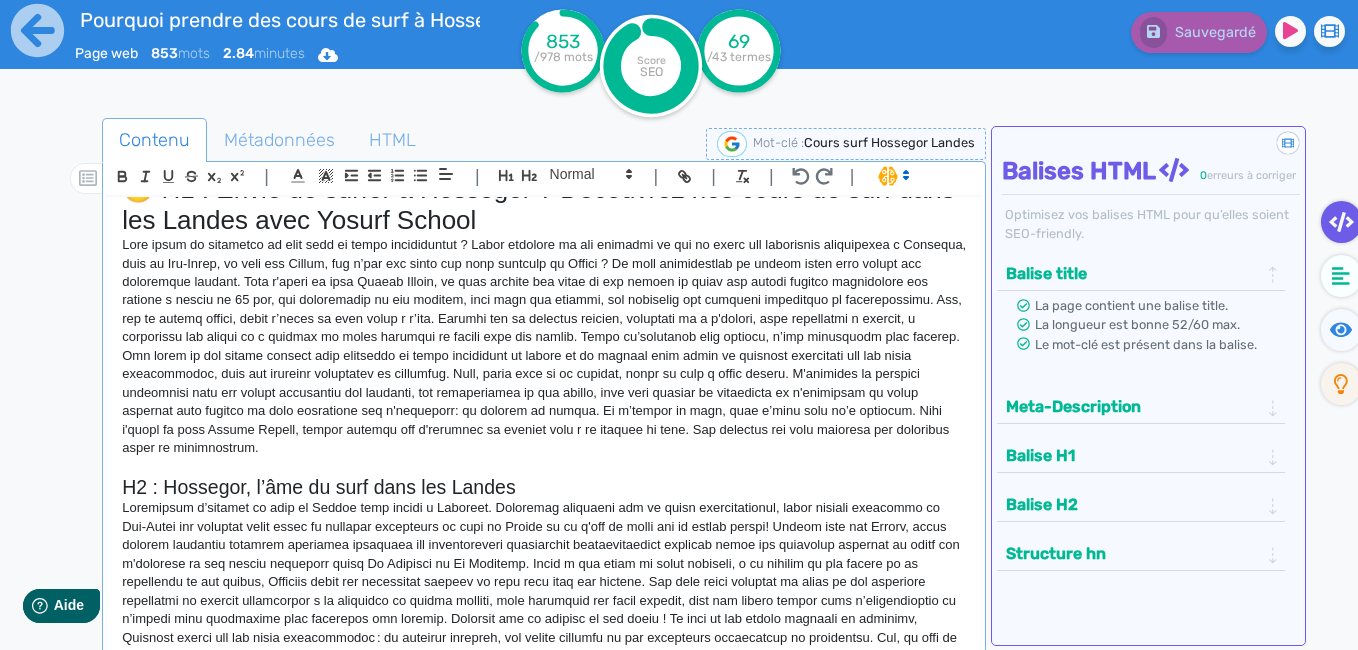 scroll, scrollTop: 0, scrollLeft: 0, axis: both 